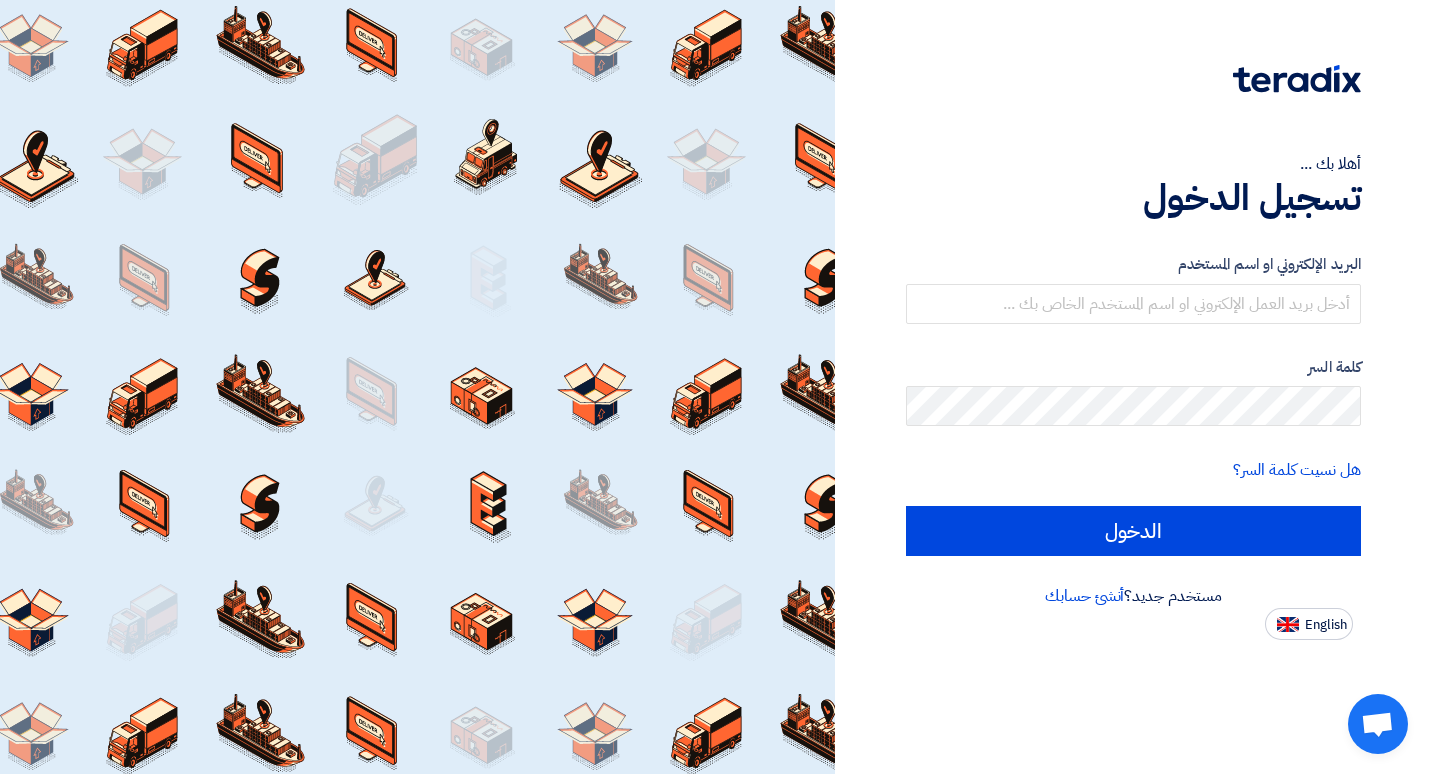 scroll, scrollTop: 0, scrollLeft: 0, axis: both 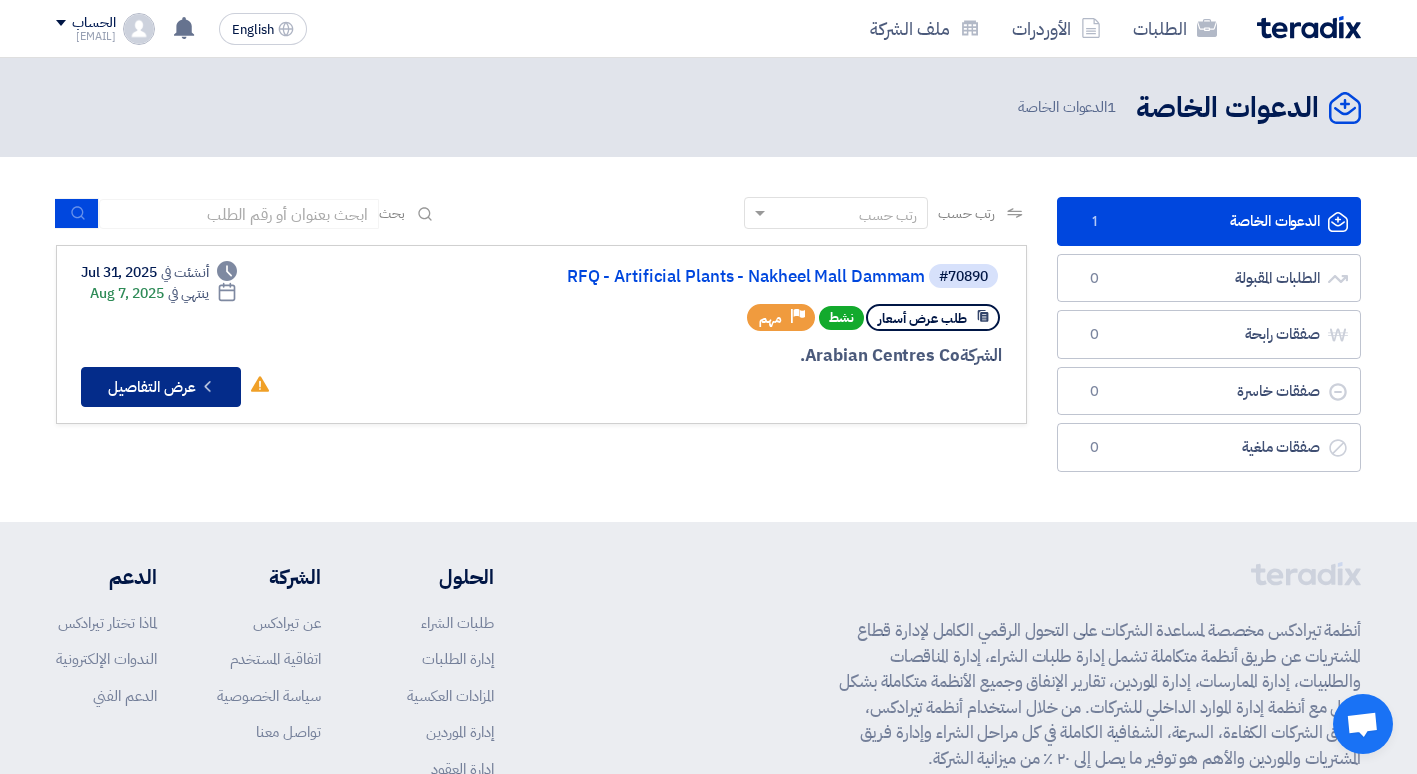 click on "Check details
عرض التفاصيل" 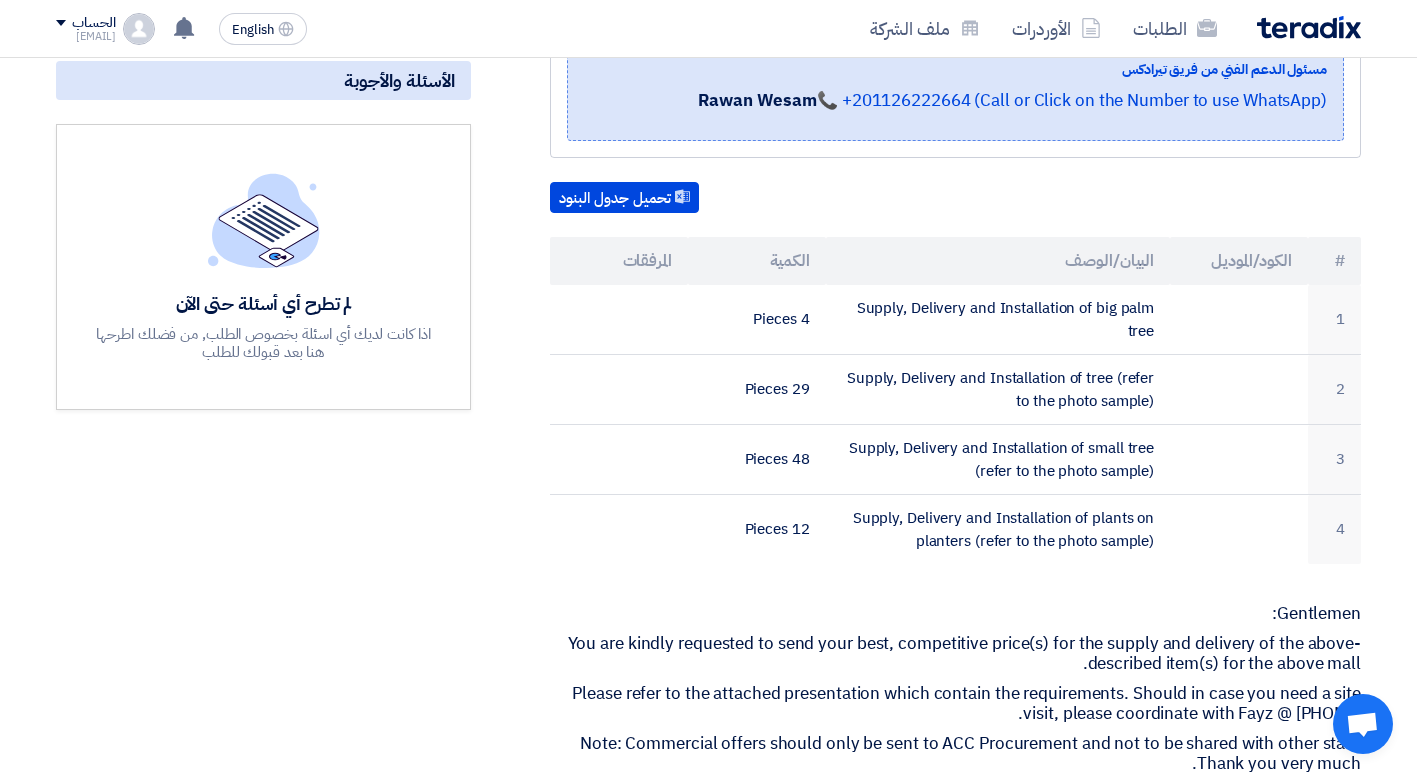 scroll, scrollTop: 500, scrollLeft: 0, axis: vertical 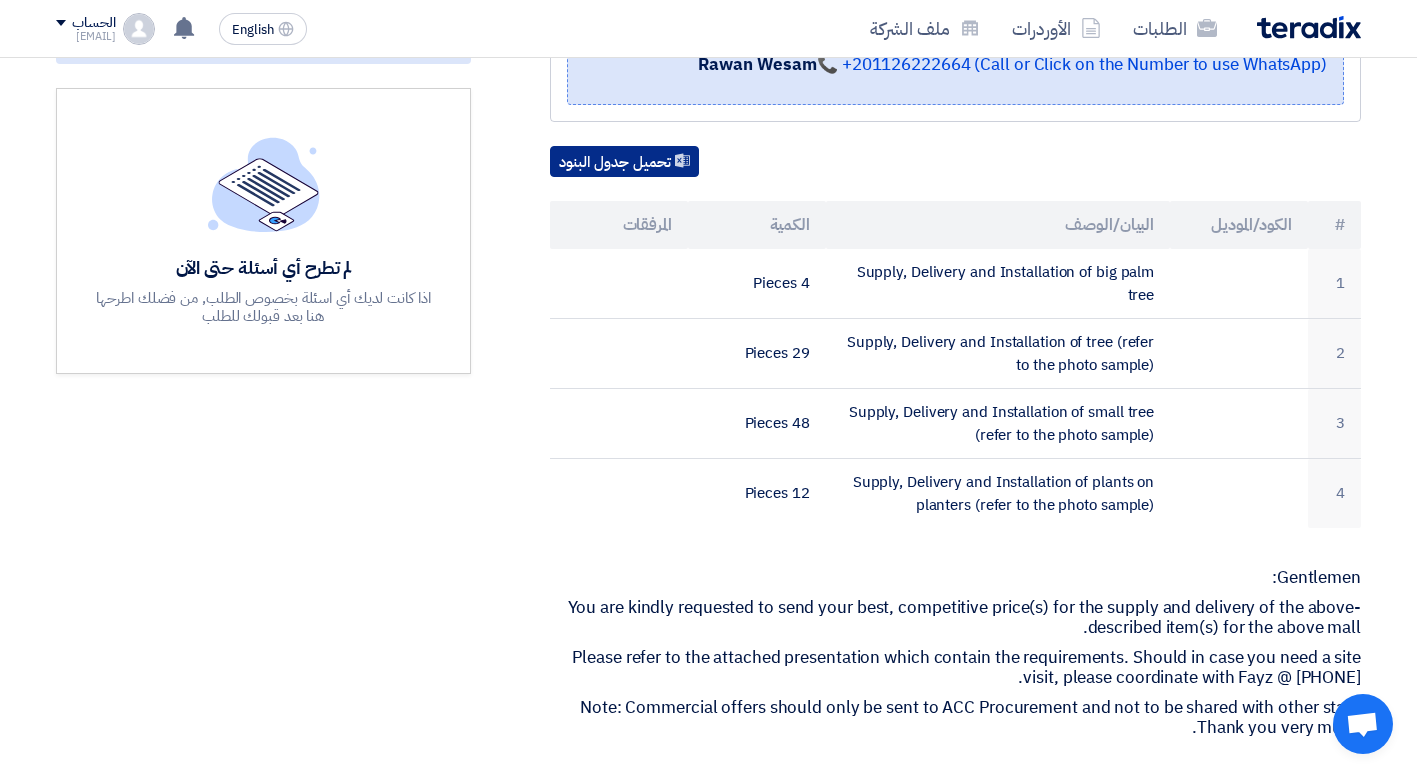 click on "تحميل جدول البنود" 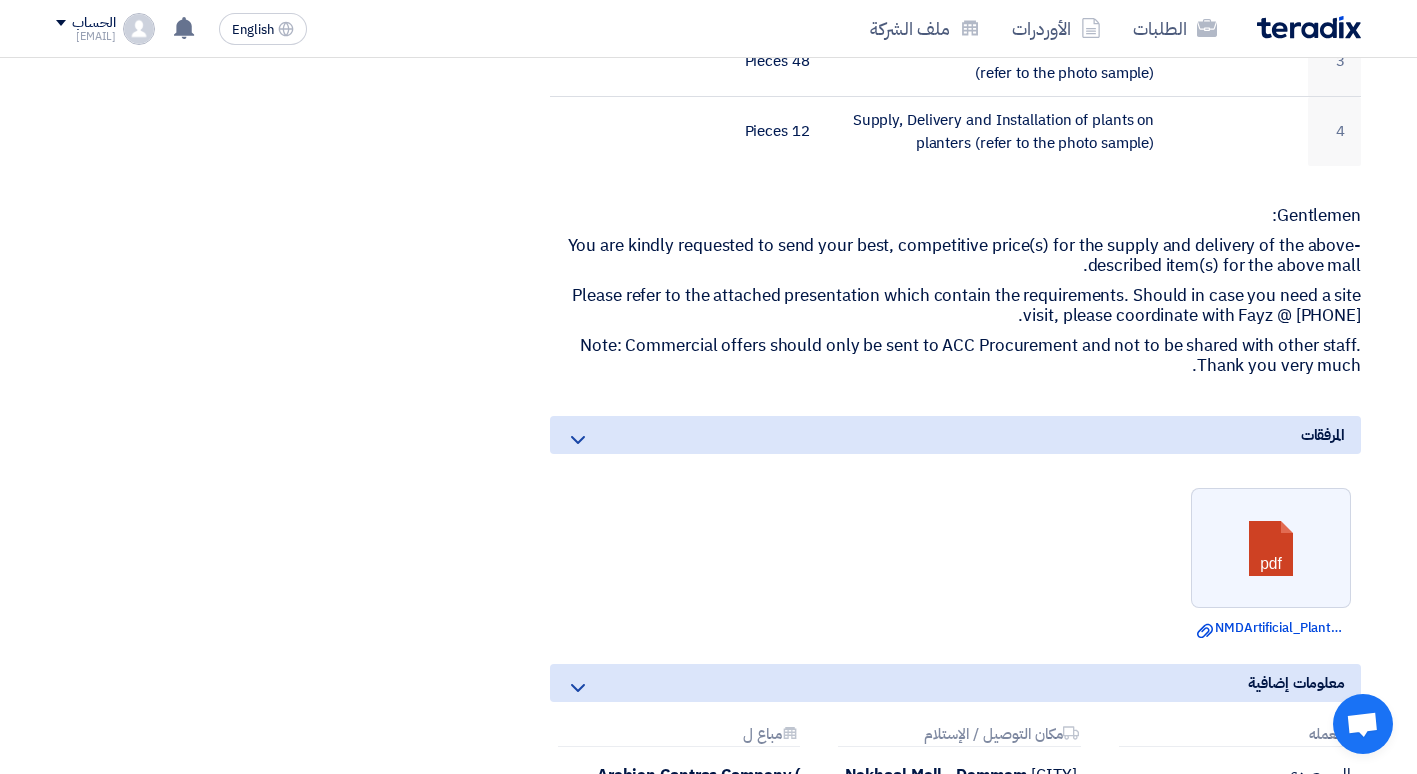scroll, scrollTop: 900, scrollLeft: 0, axis: vertical 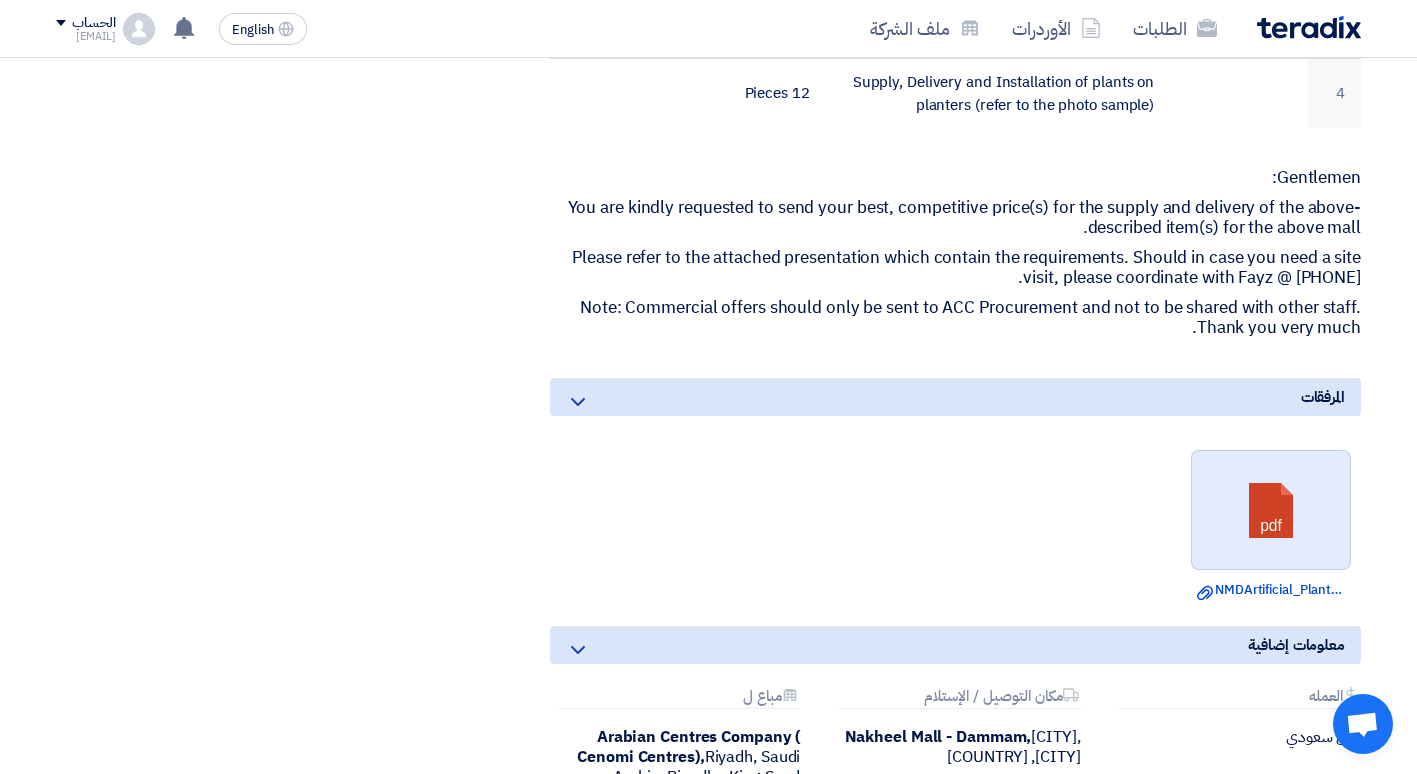 click at bounding box center [1272, 511] 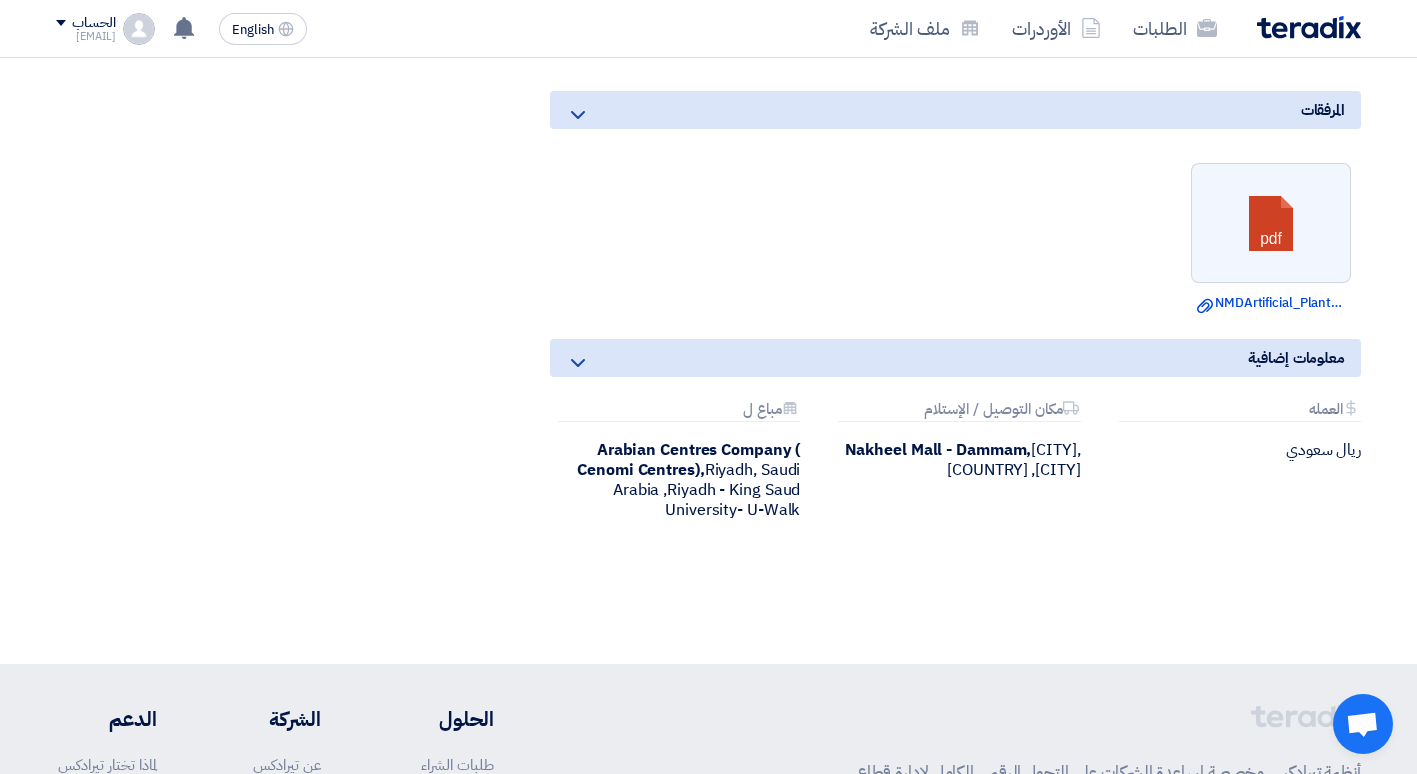 scroll, scrollTop: 1200, scrollLeft: 0, axis: vertical 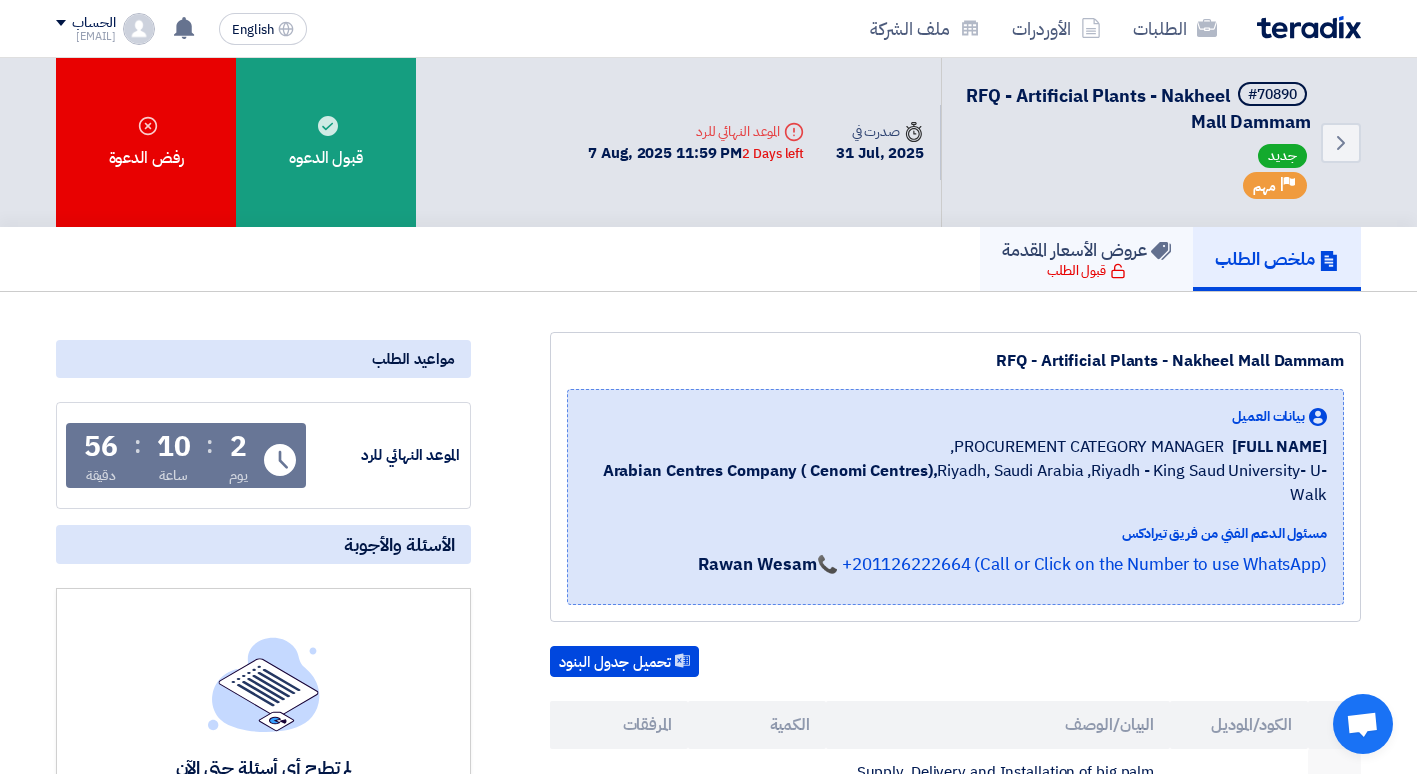 click on "قبول الطلب" 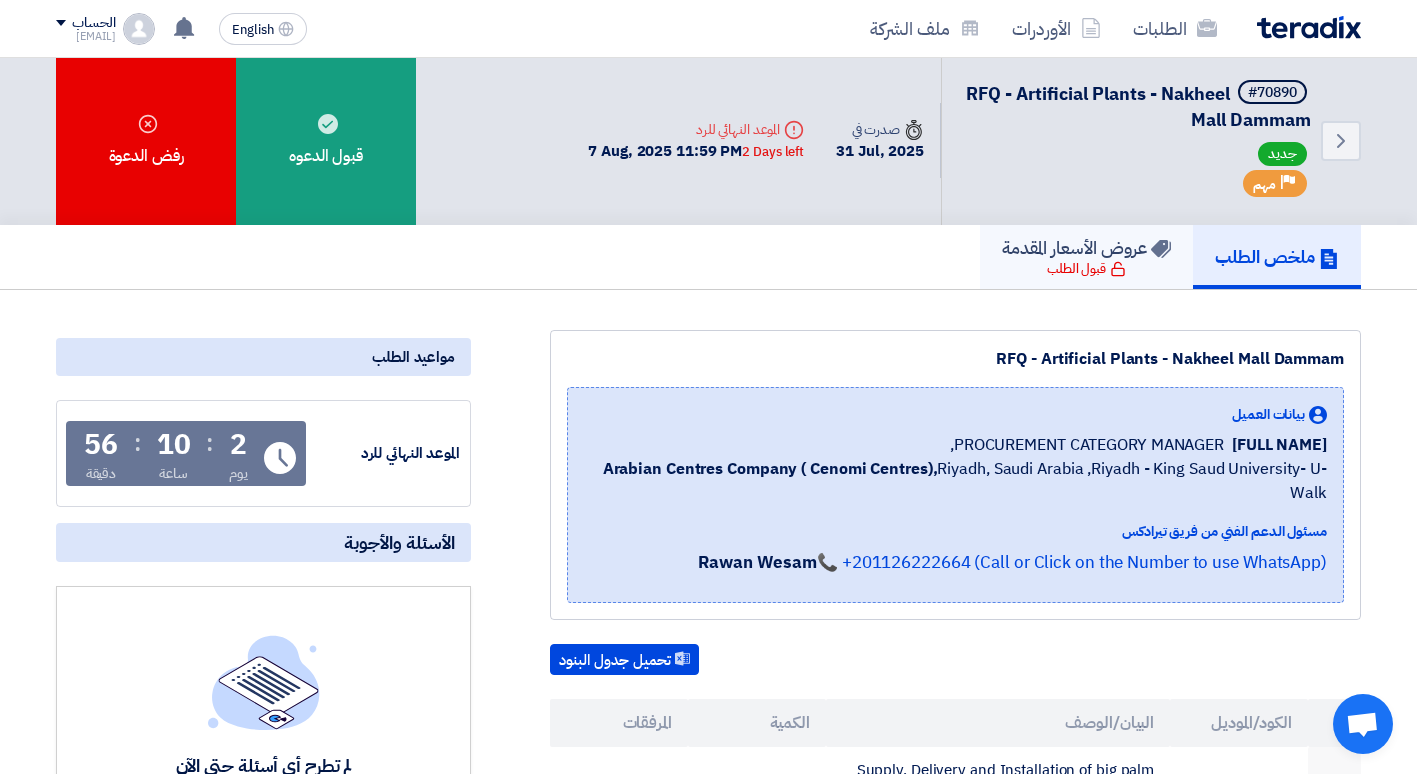 scroll, scrollTop: 0, scrollLeft: 0, axis: both 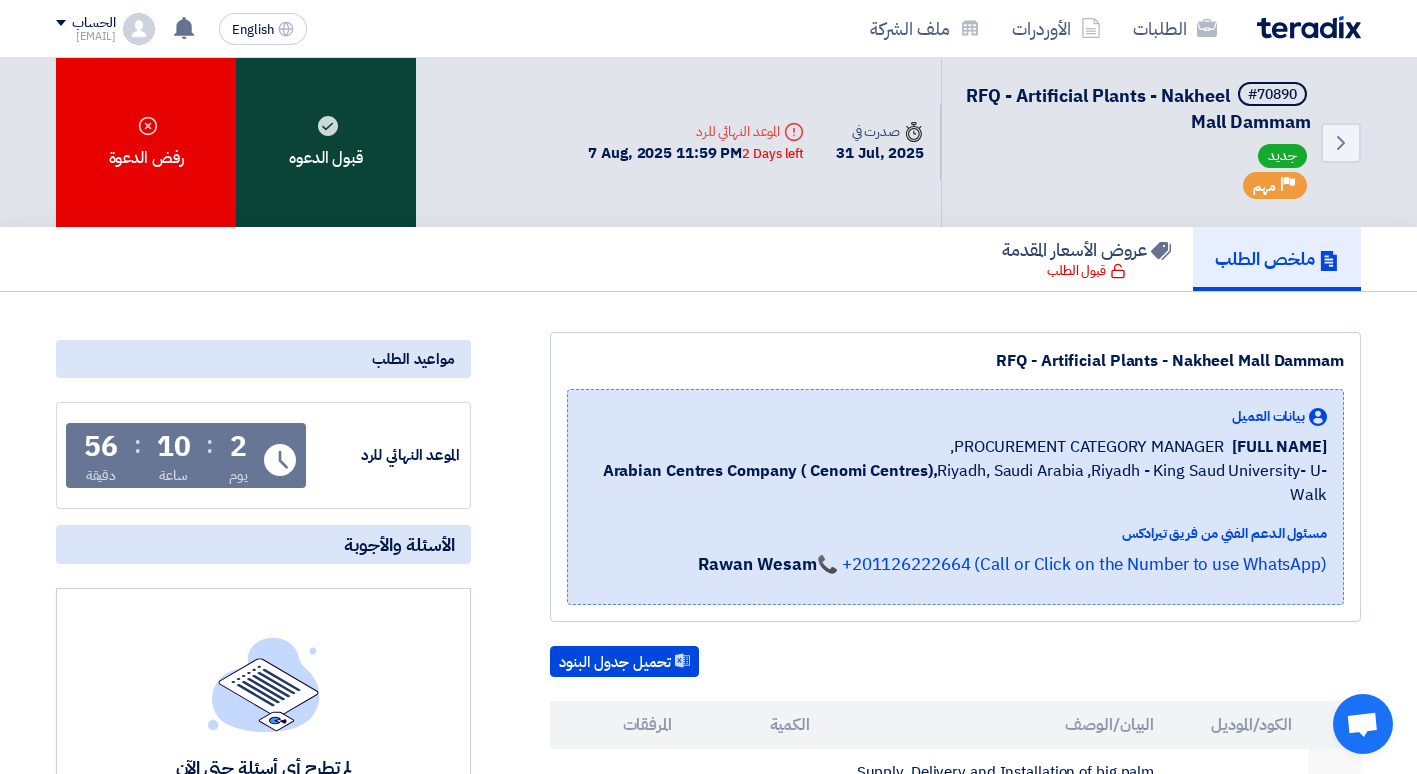 click on "قبول الدعوه" 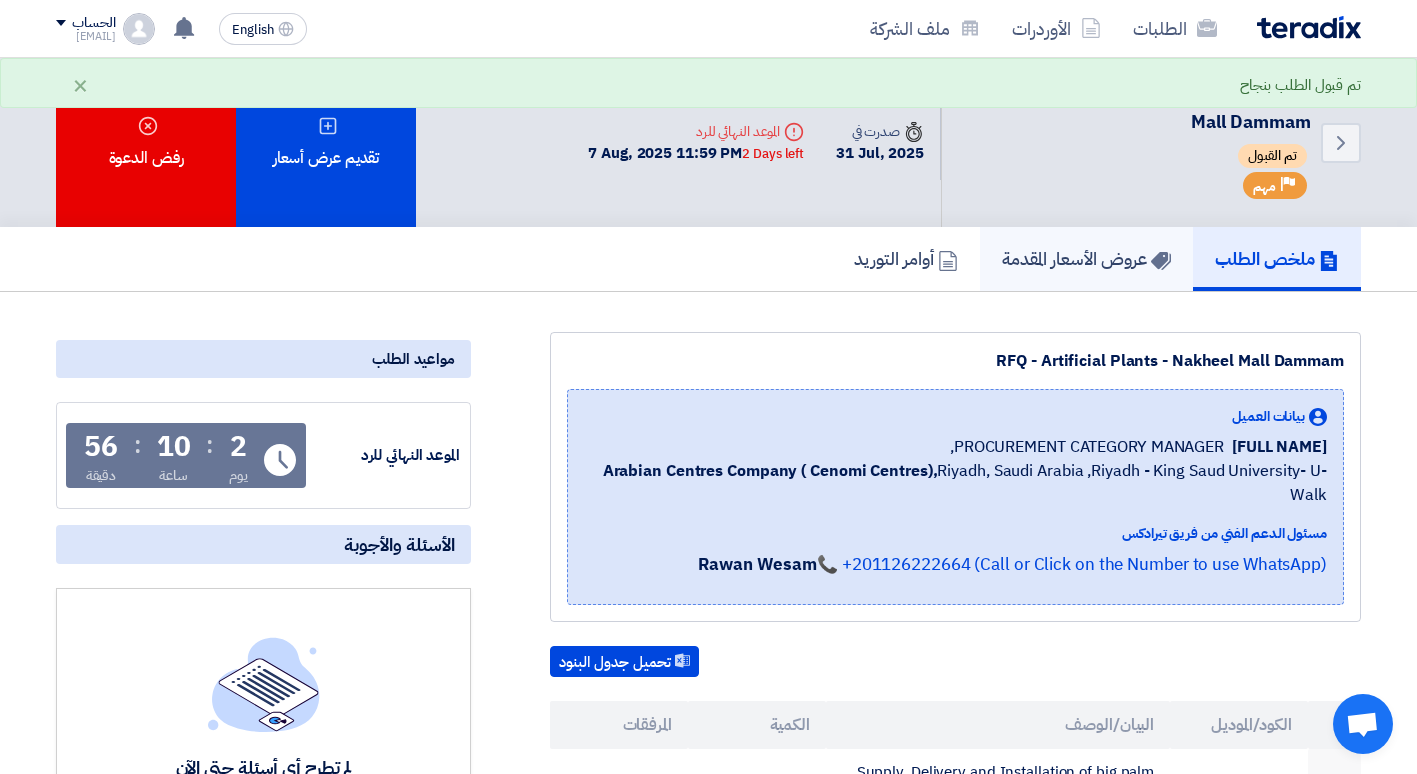 click on "عروض الأسعار المقدمة" 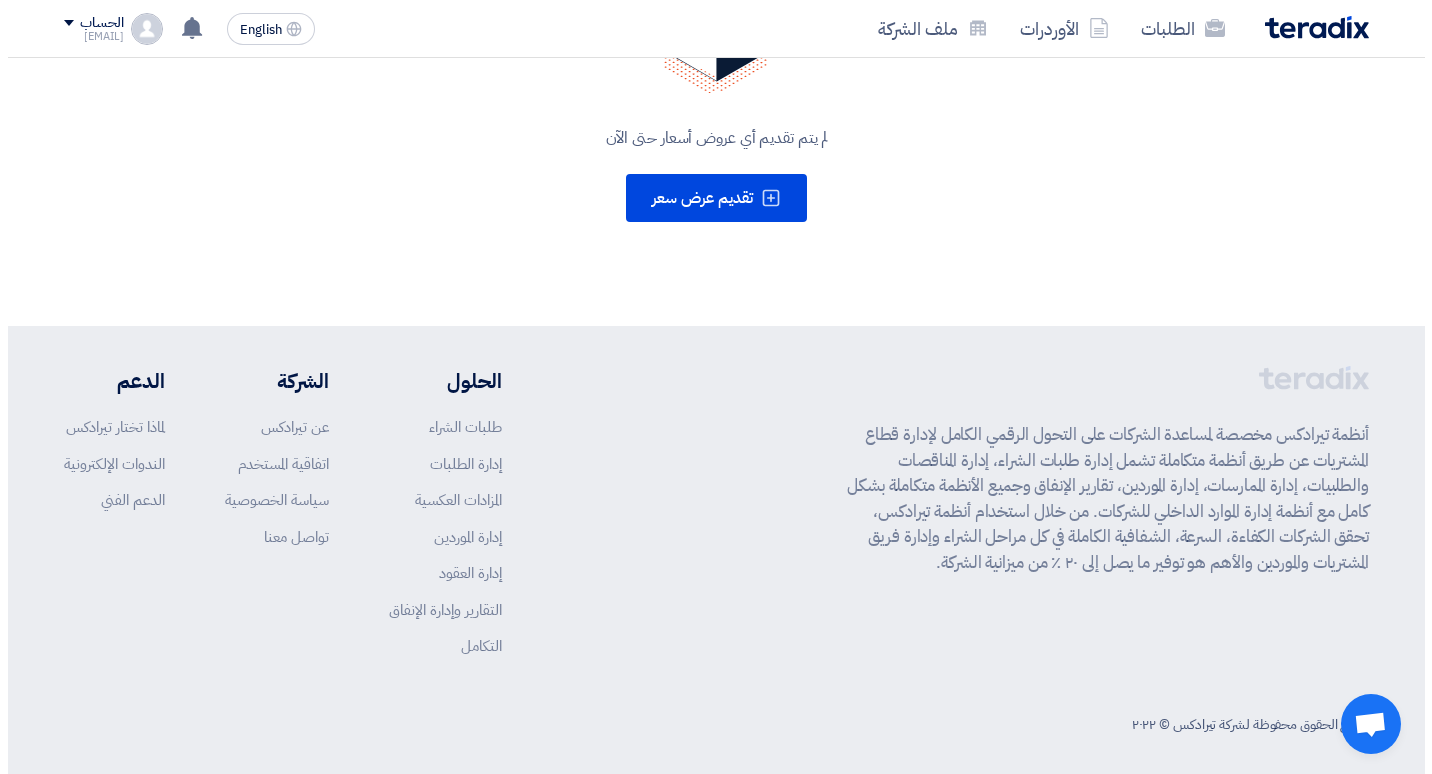 scroll, scrollTop: 461, scrollLeft: 0, axis: vertical 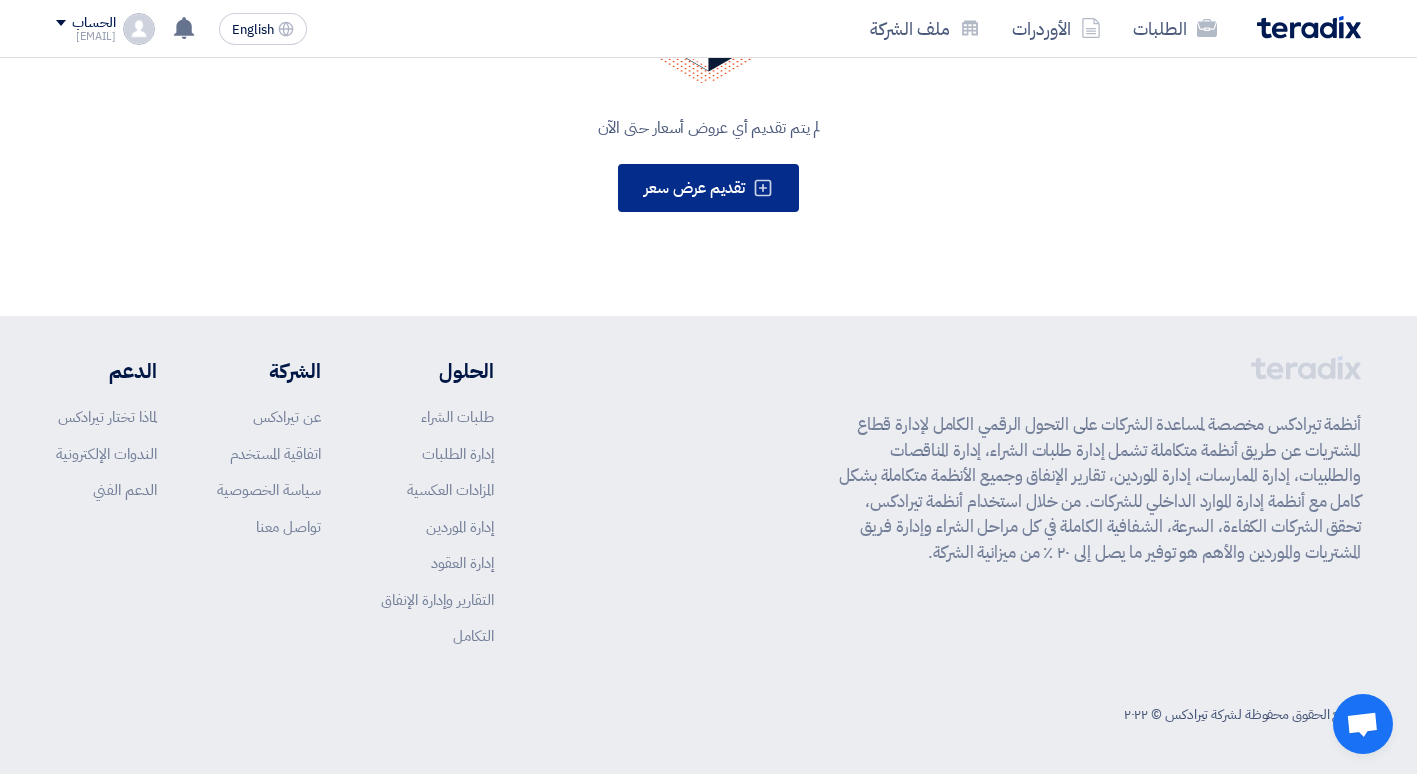 click on "تقديم عرض سعر" 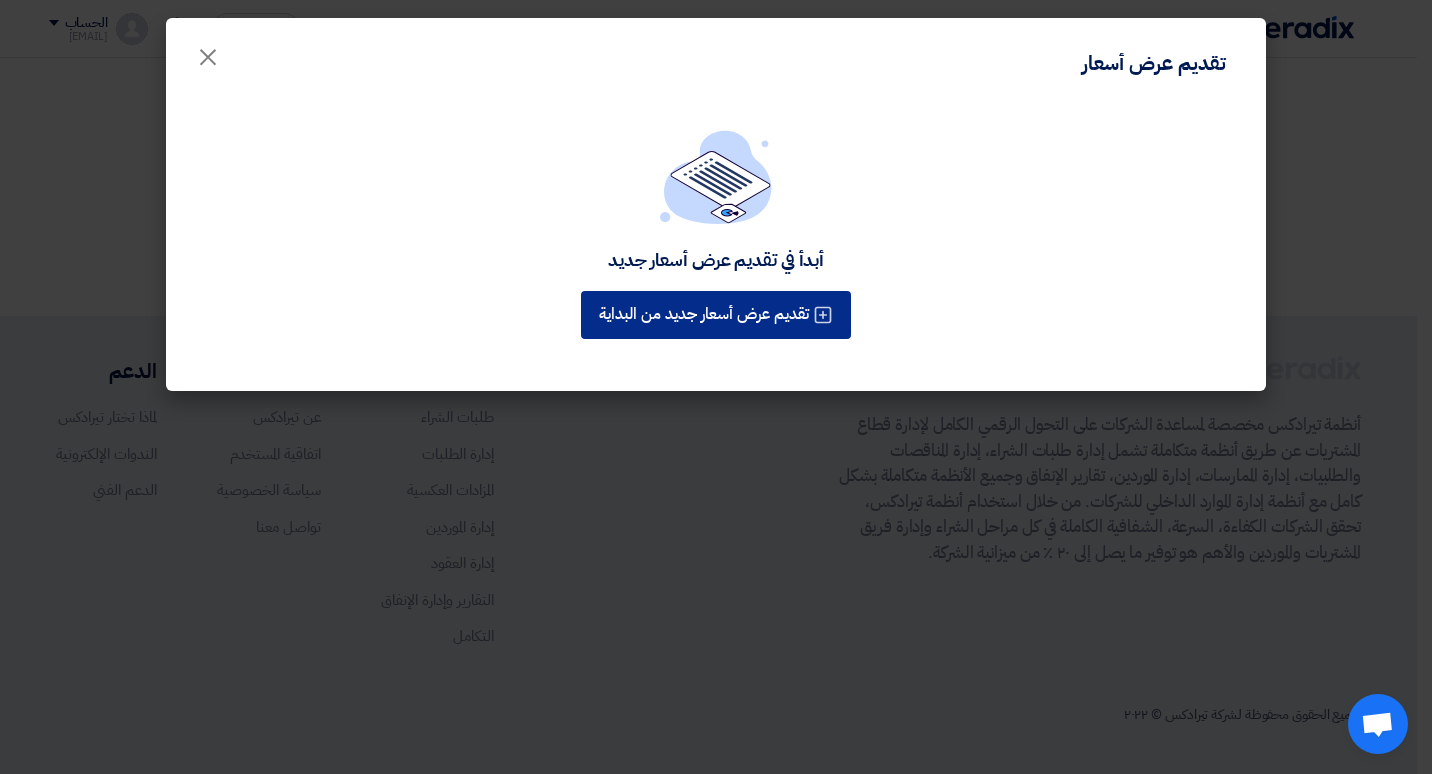 click on "تقديم عرض أسعار جديد من البداية" 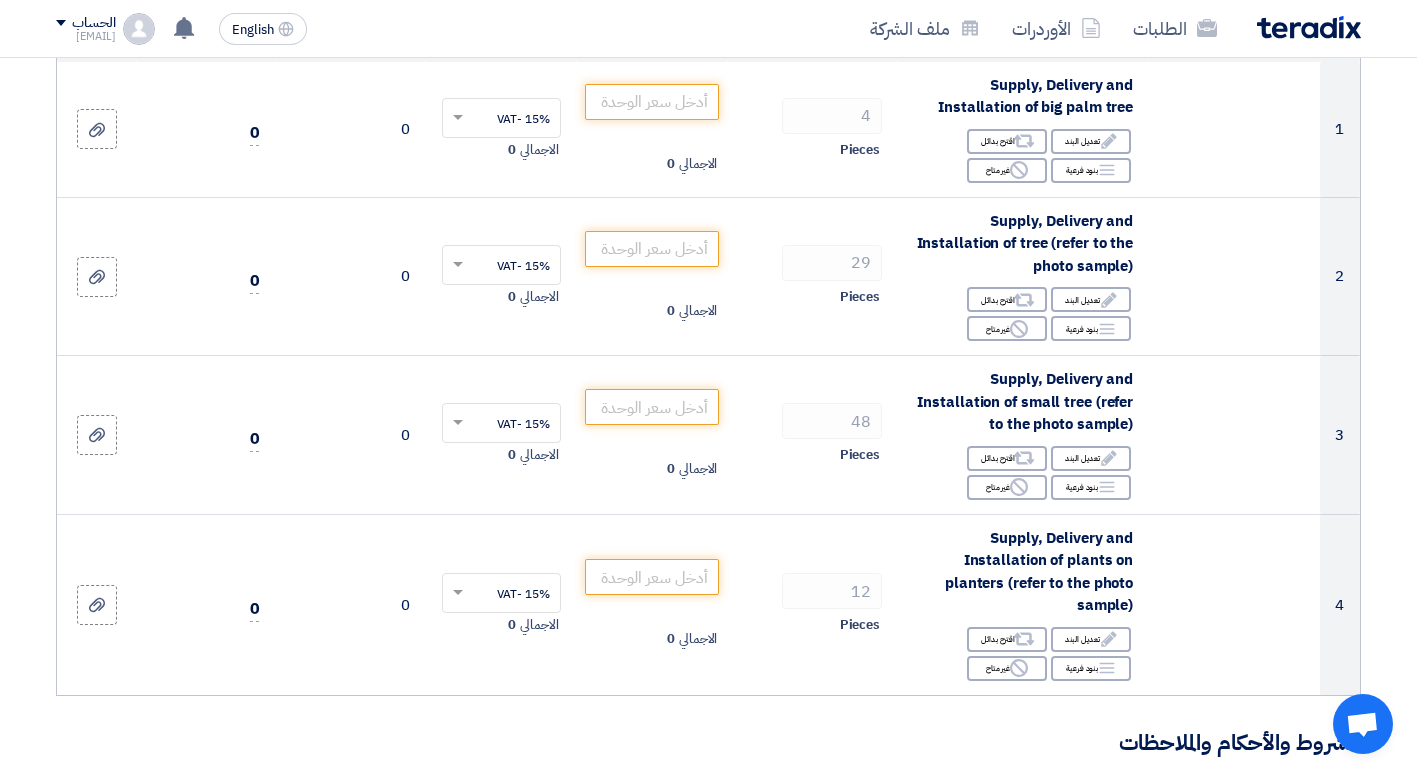 scroll, scrollTop: 100, scrollLeft: 0, axis: vertical 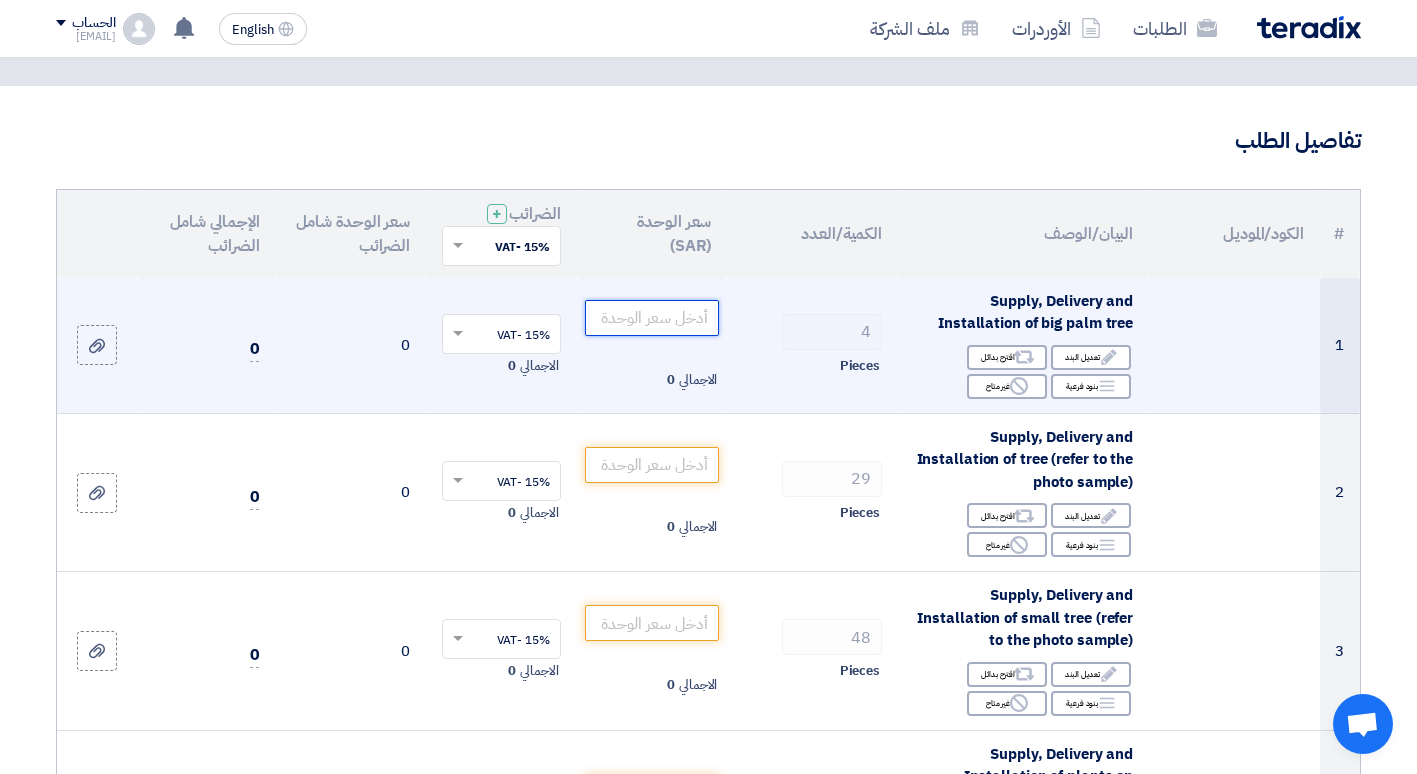 click 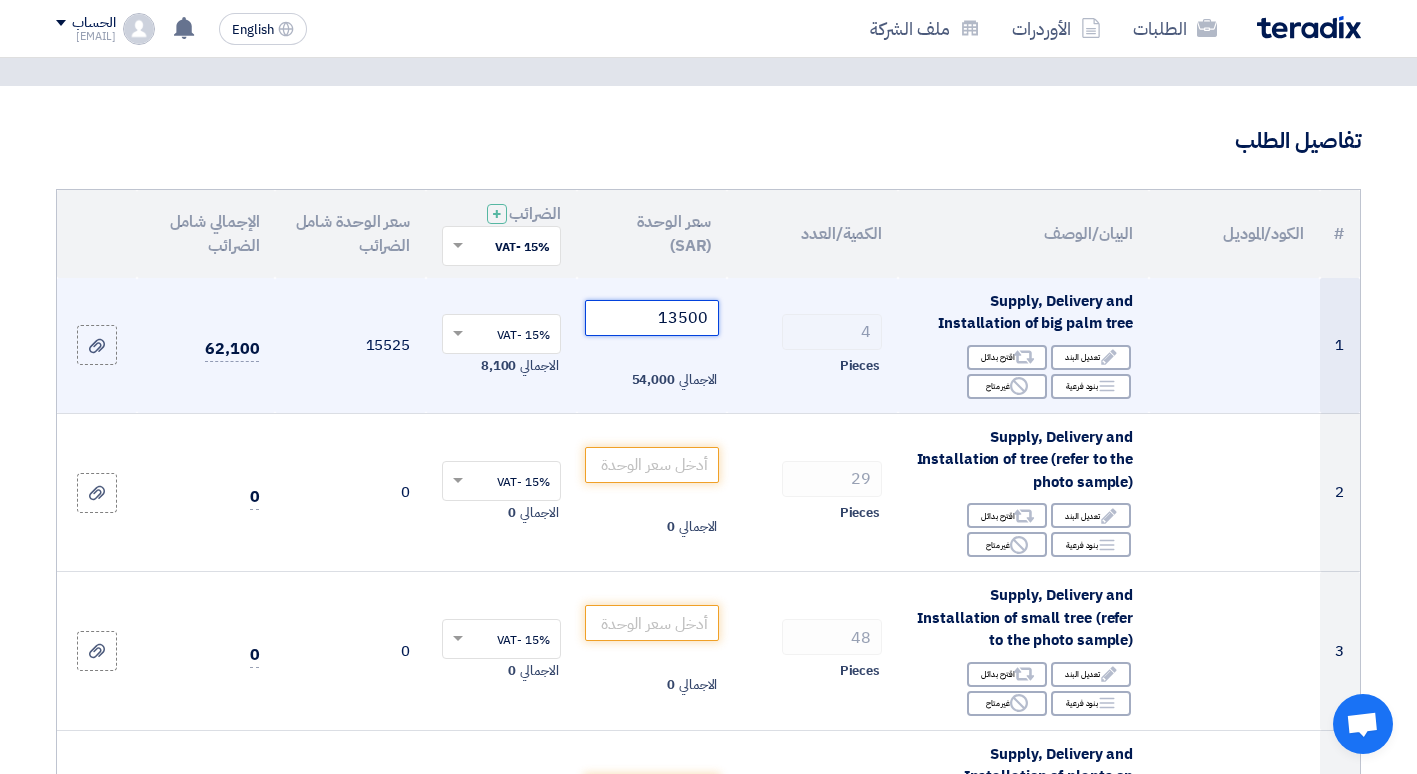 type on "13500" 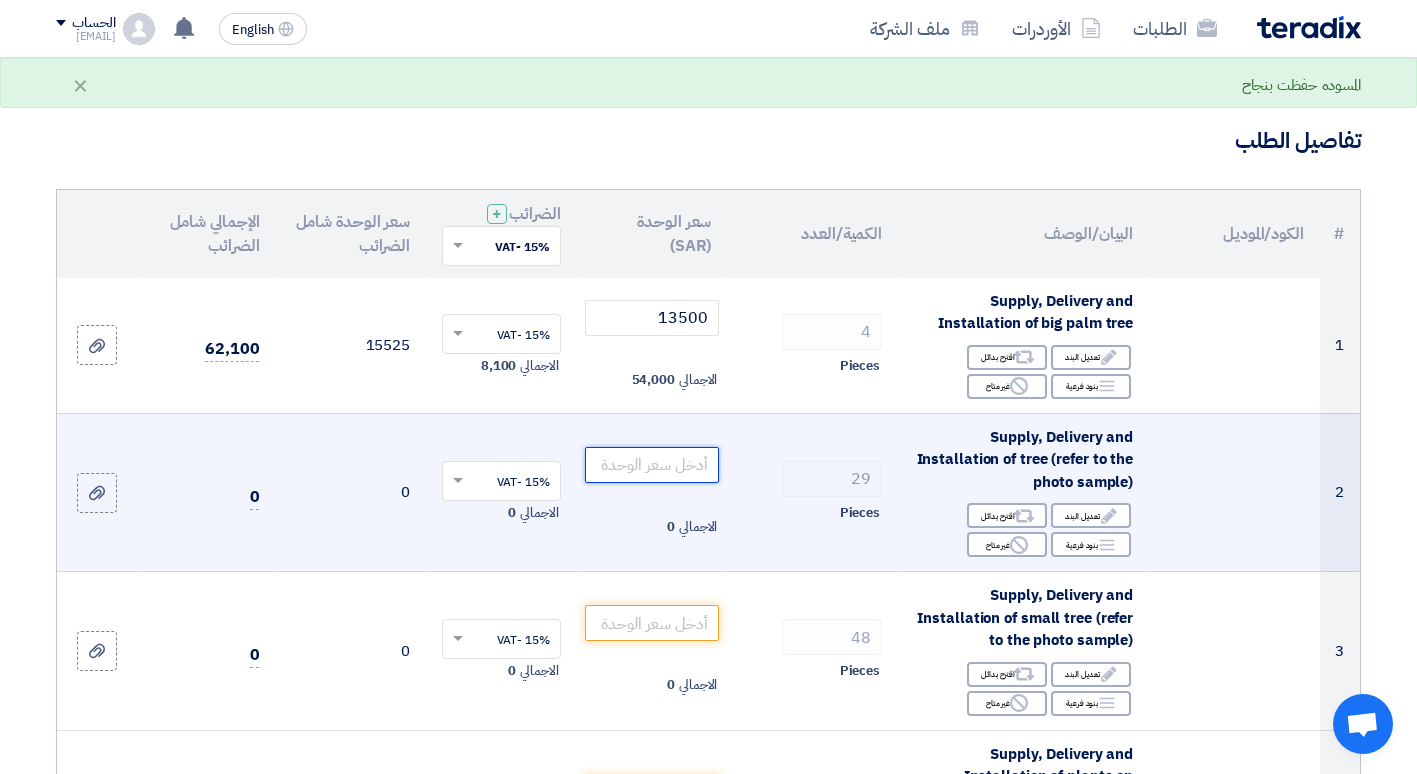 click 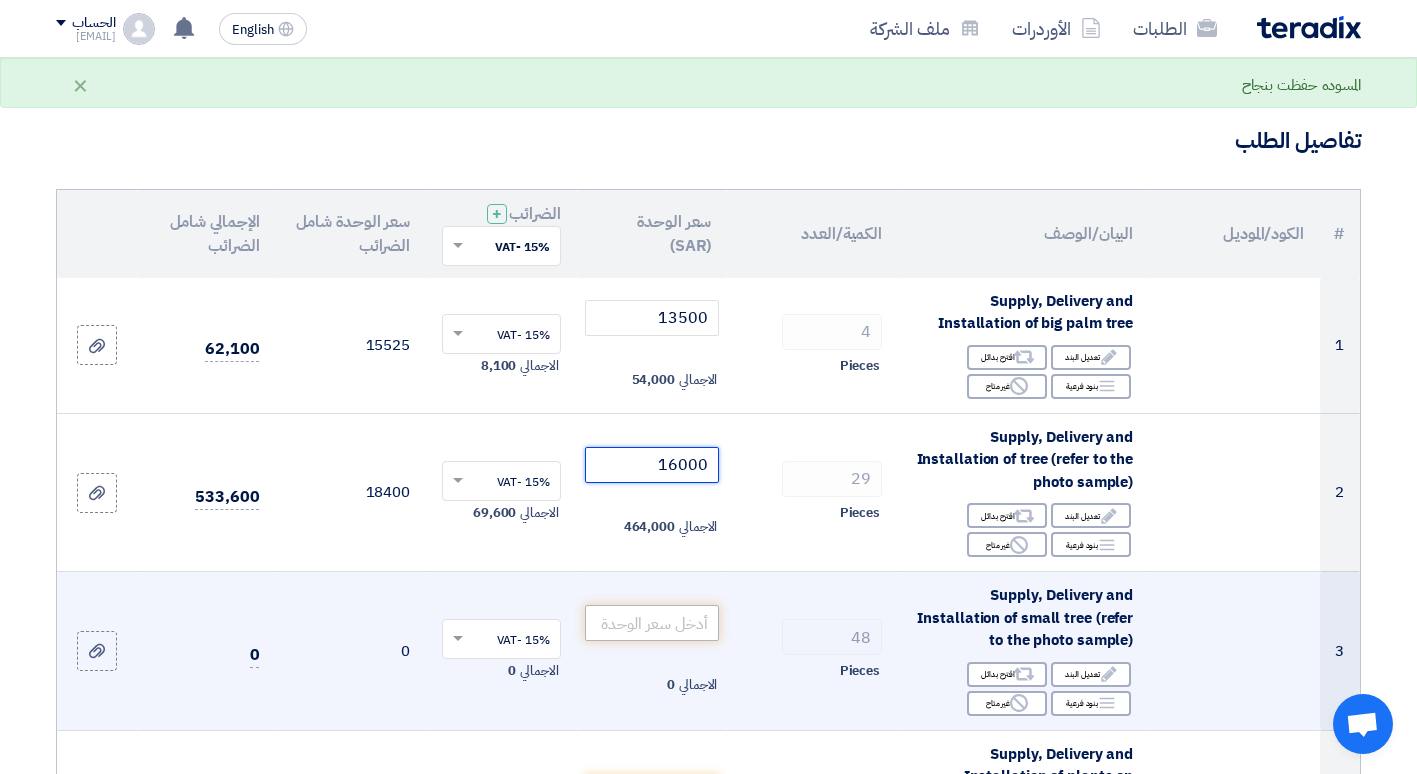 type on "16000" 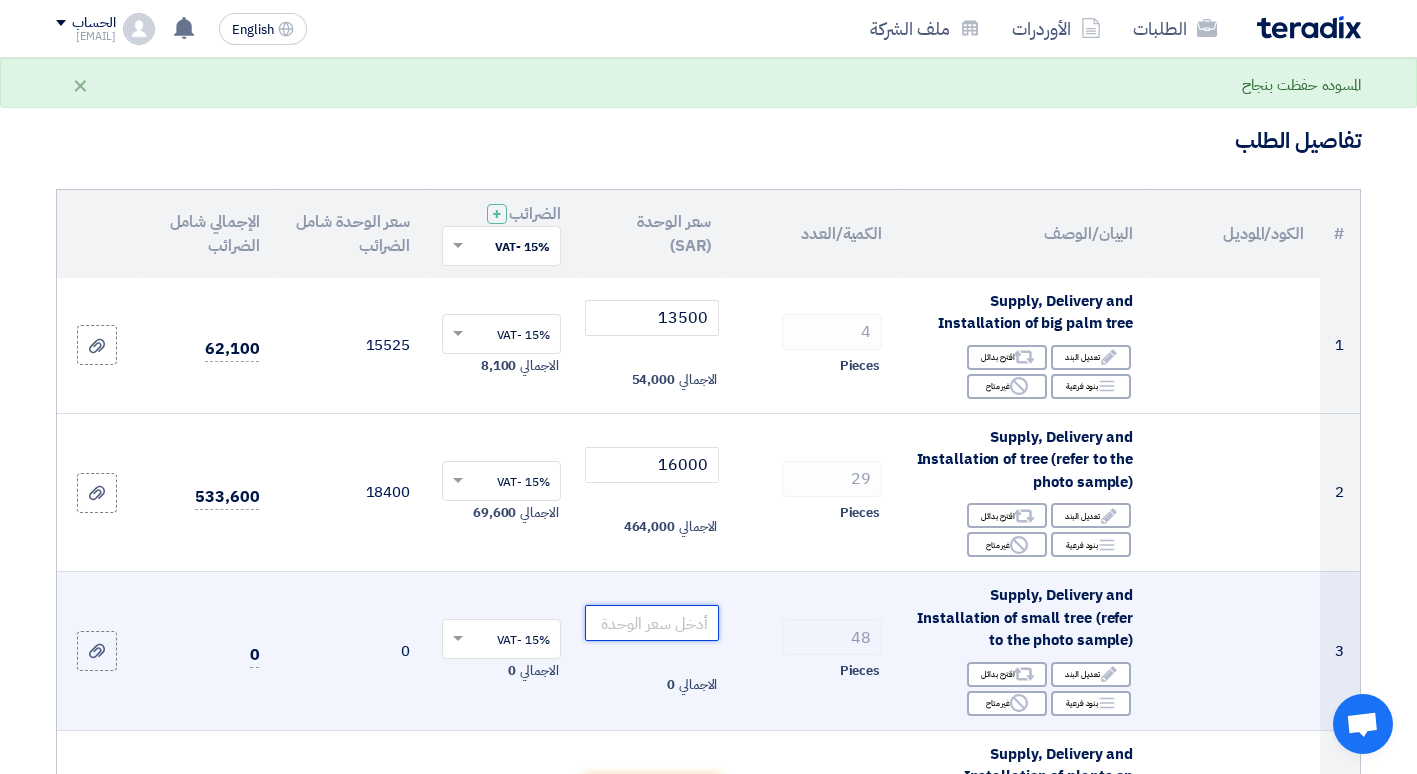 click 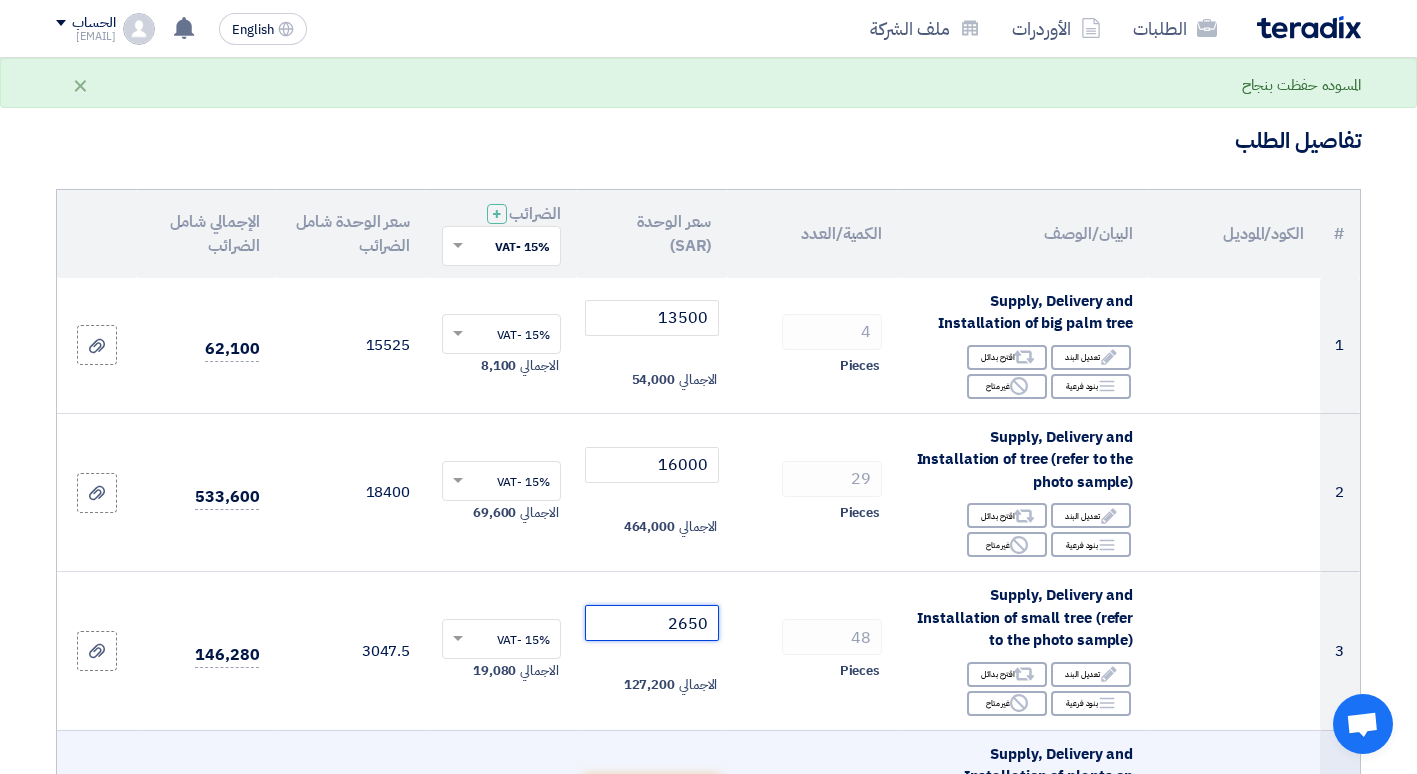 type on "2650" 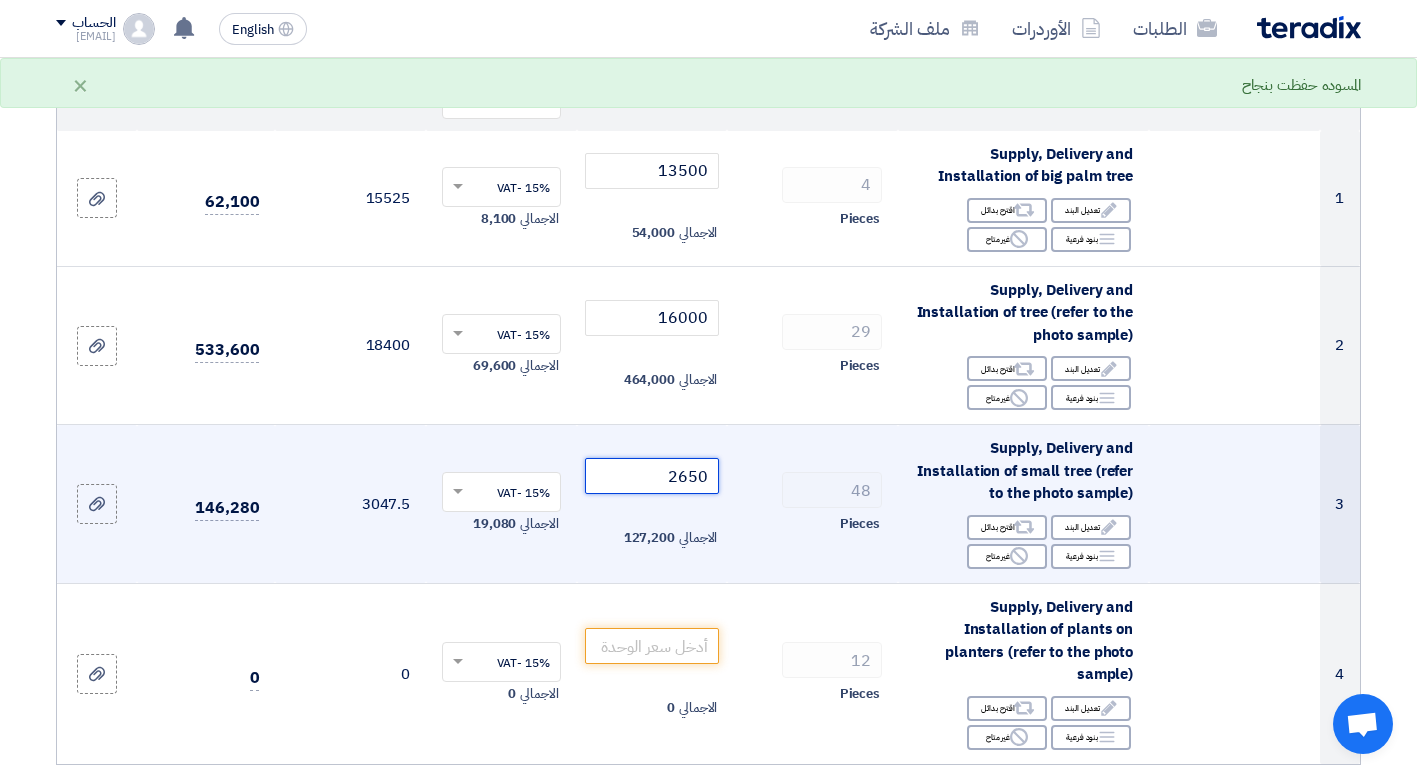 scroll, scrollTop: 300, scrollLeft: 0, axis: vertical 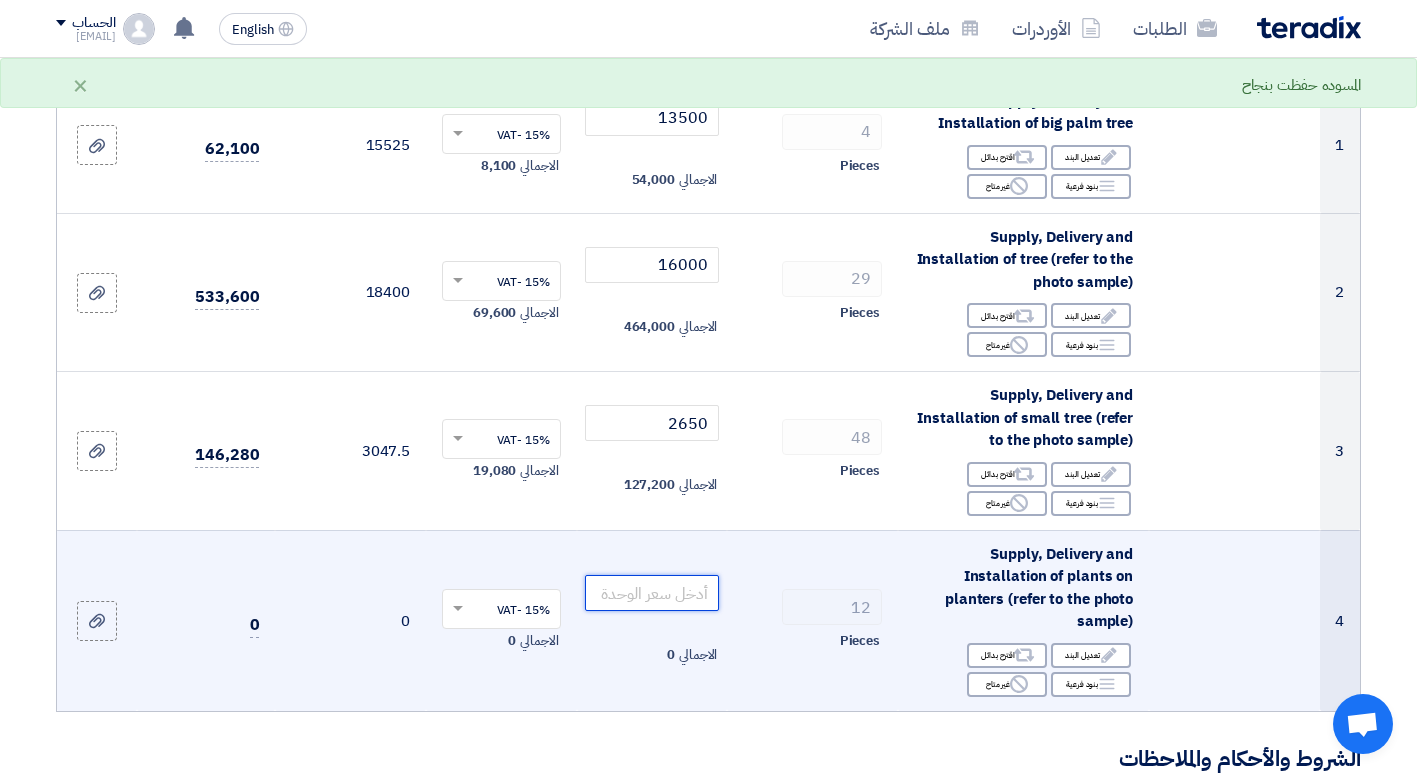 click 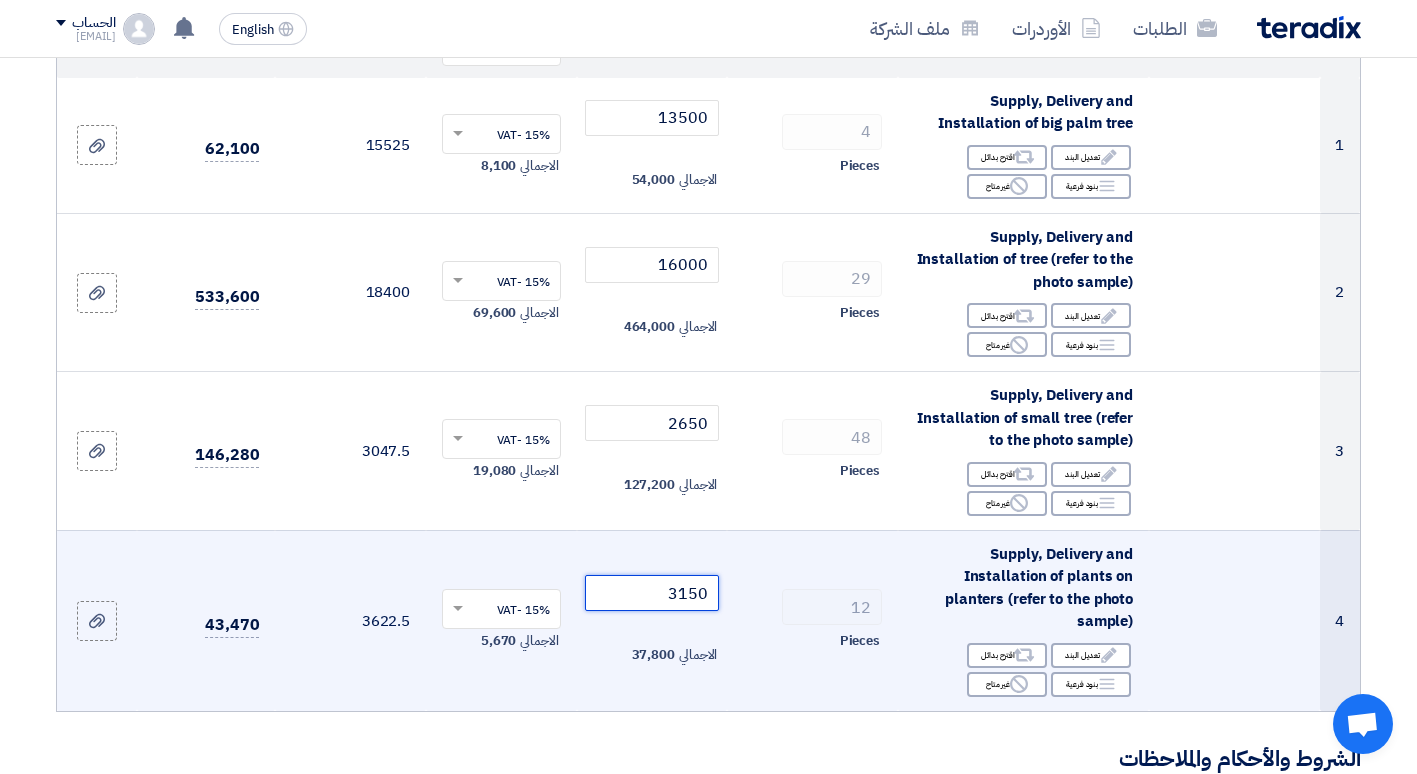 type on "3150" 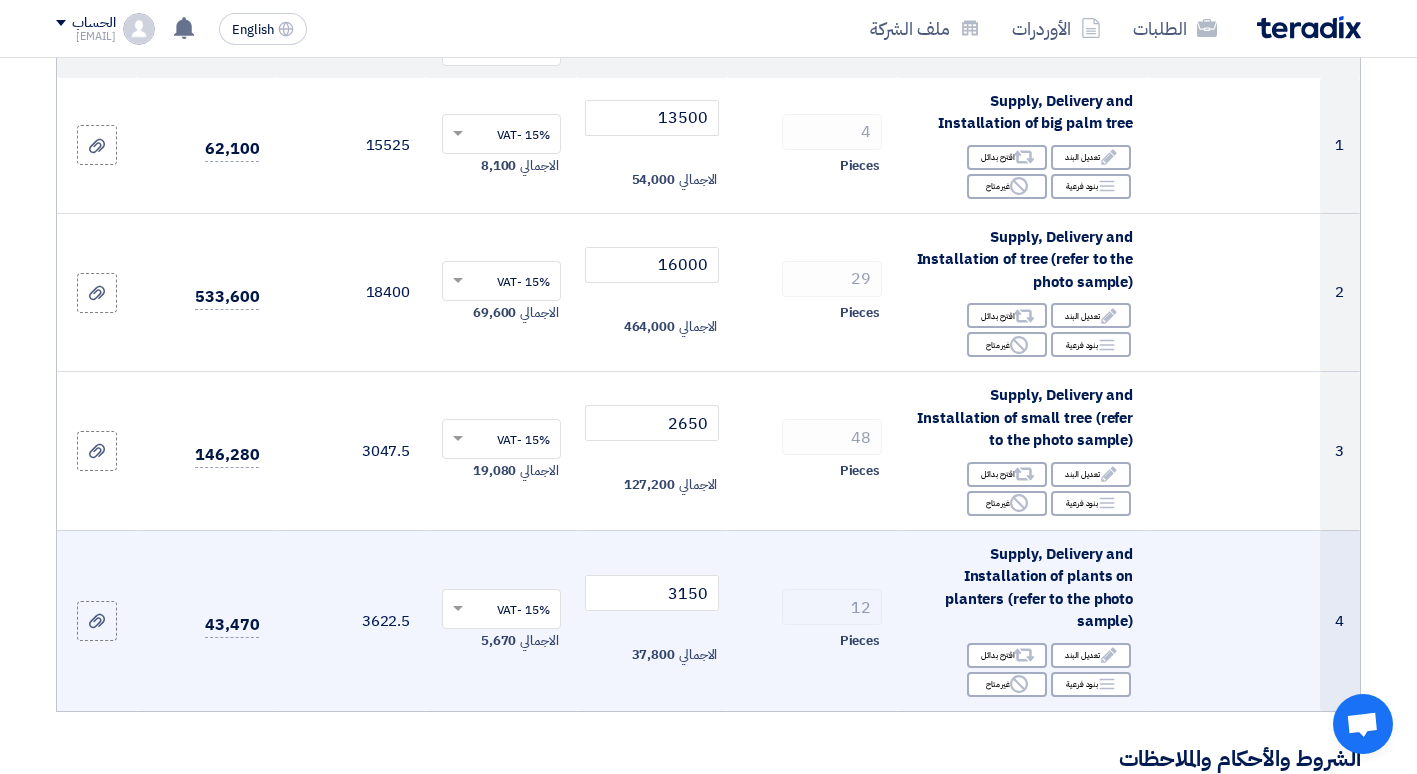 click on "15% -VAT
×
الاجمالي
5,670" 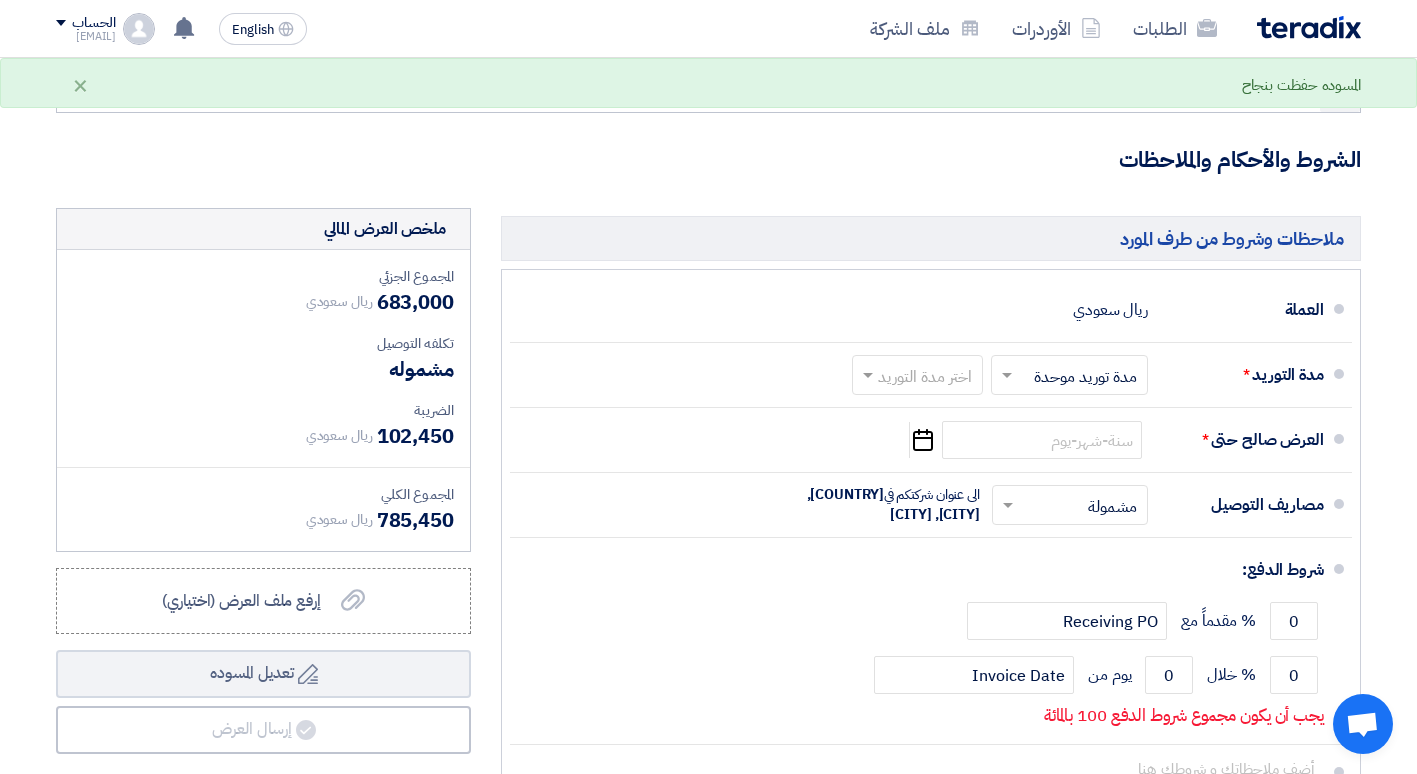 scroll, scrollTop: 900, scrollLeft: 0, axis: vertical 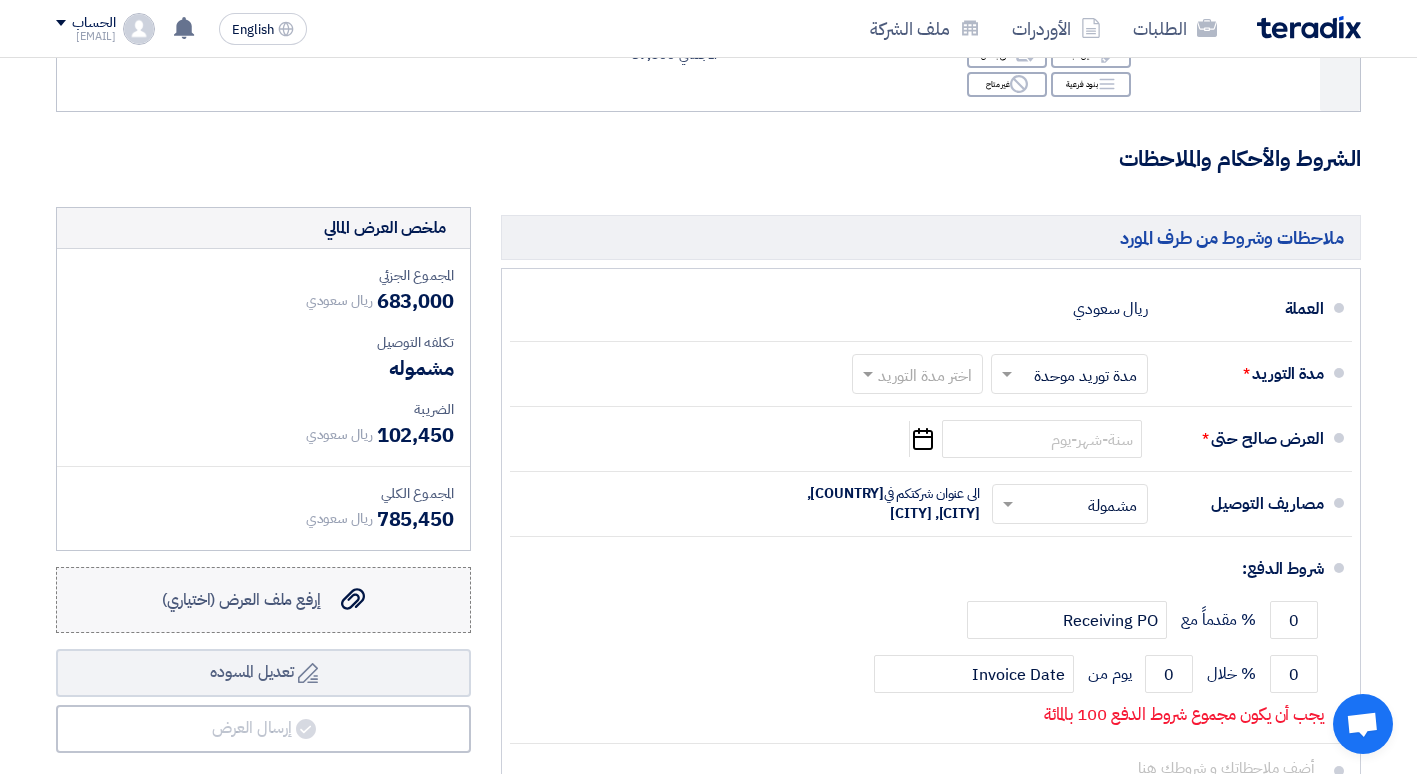 click on "إرفع ملف العرض (اختياري)" 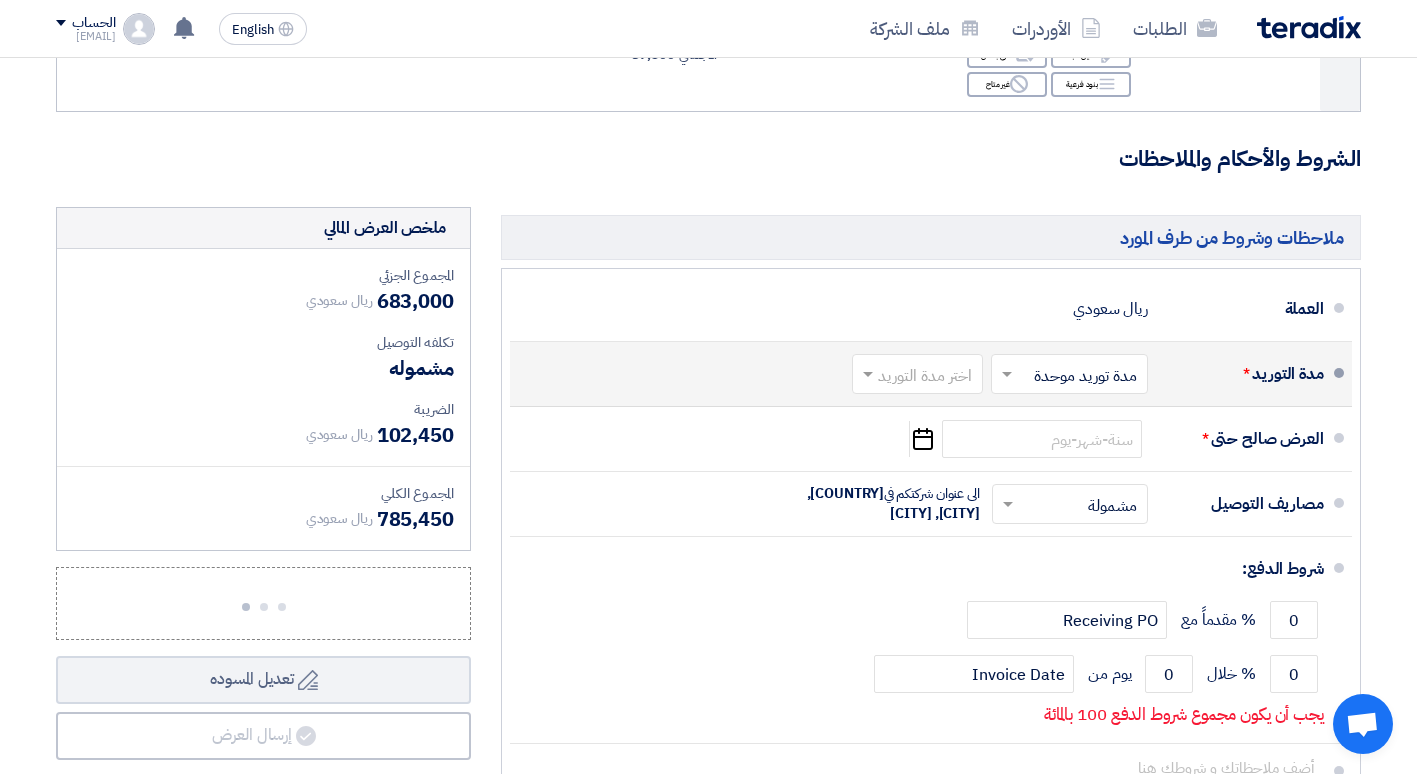 click 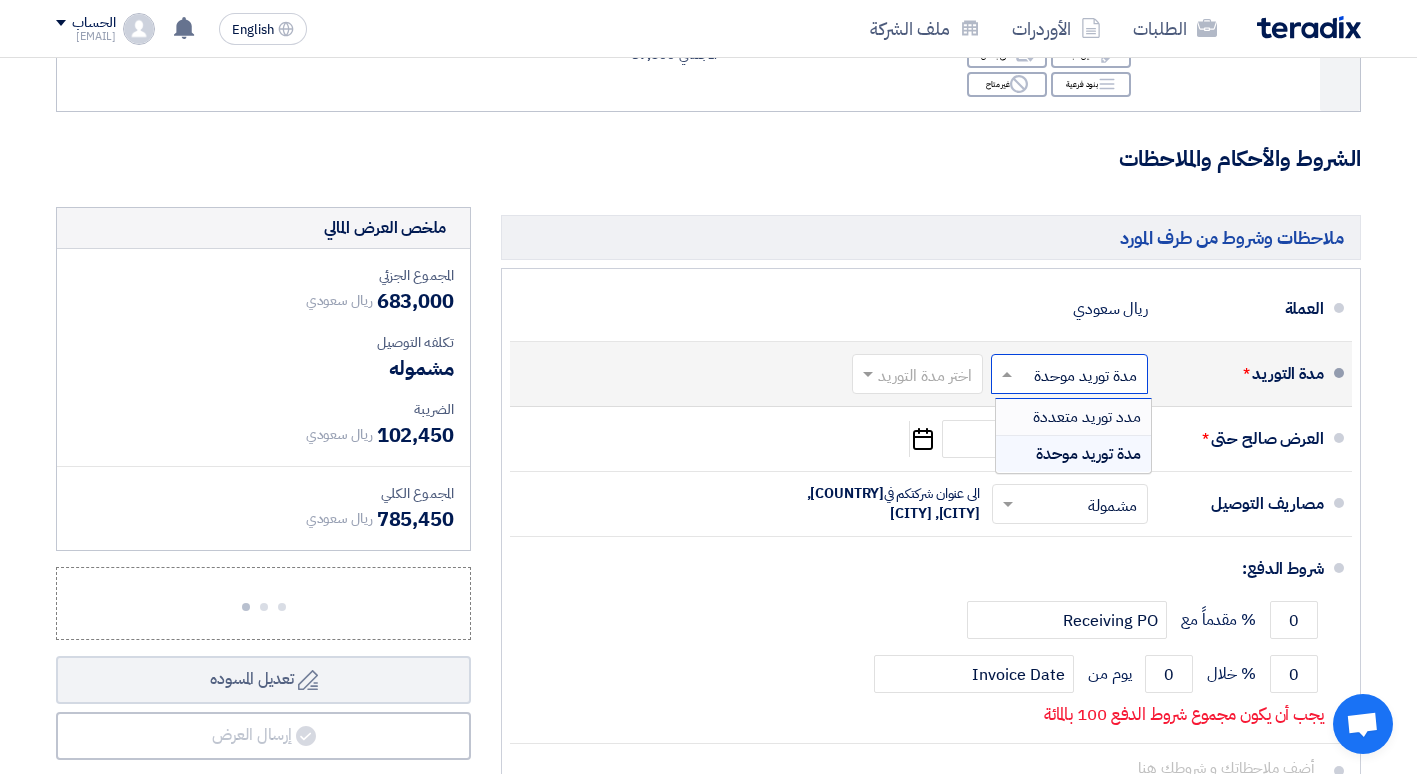 click 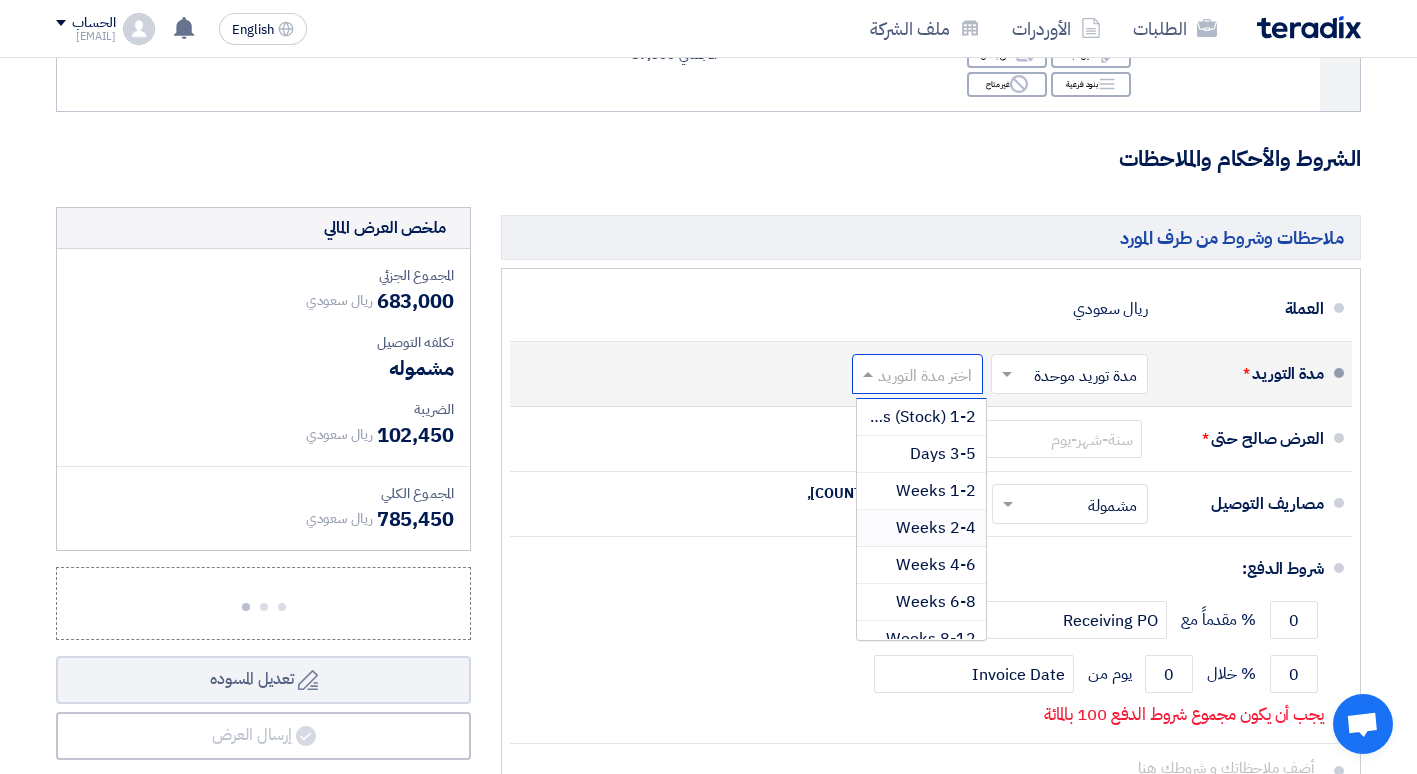 click on "2-4 Weeks" at bounding box center (936, 528) 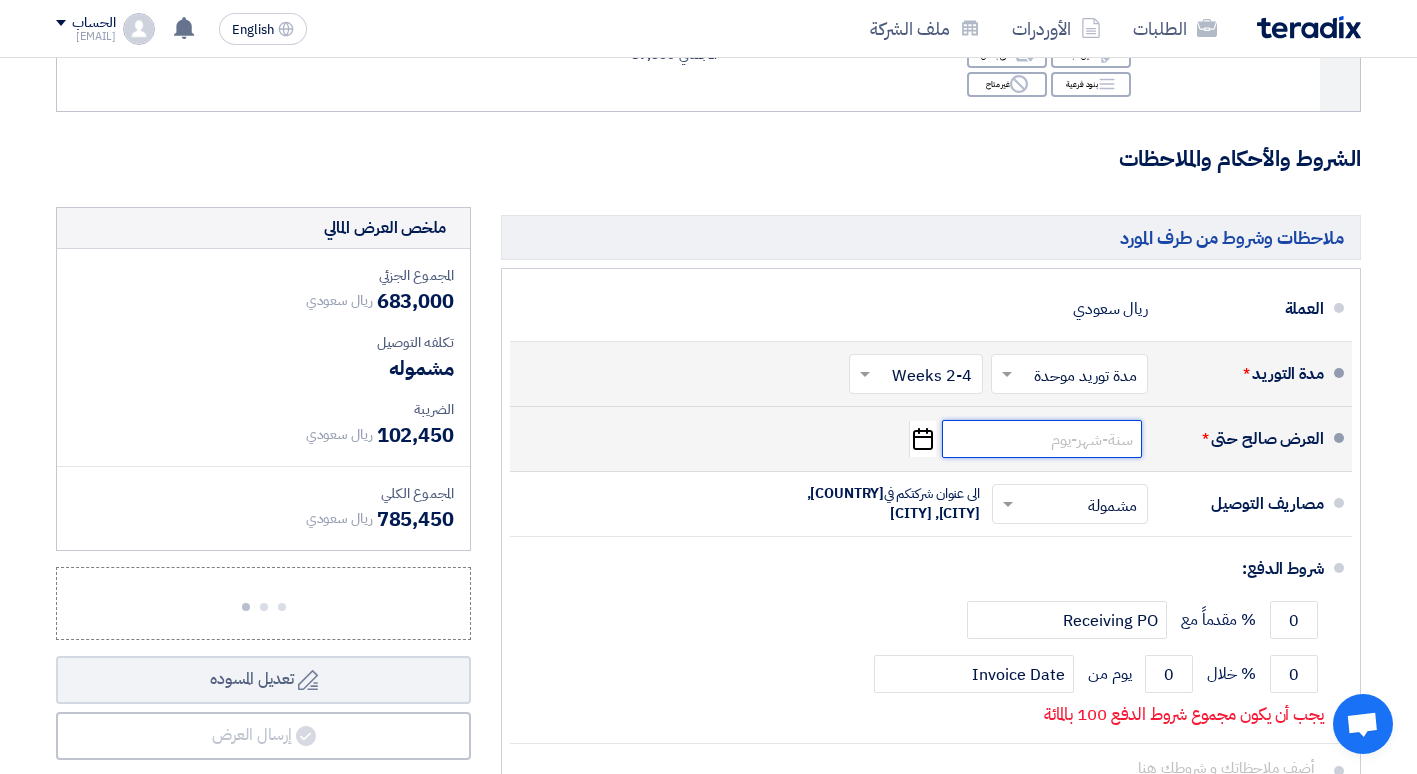 click 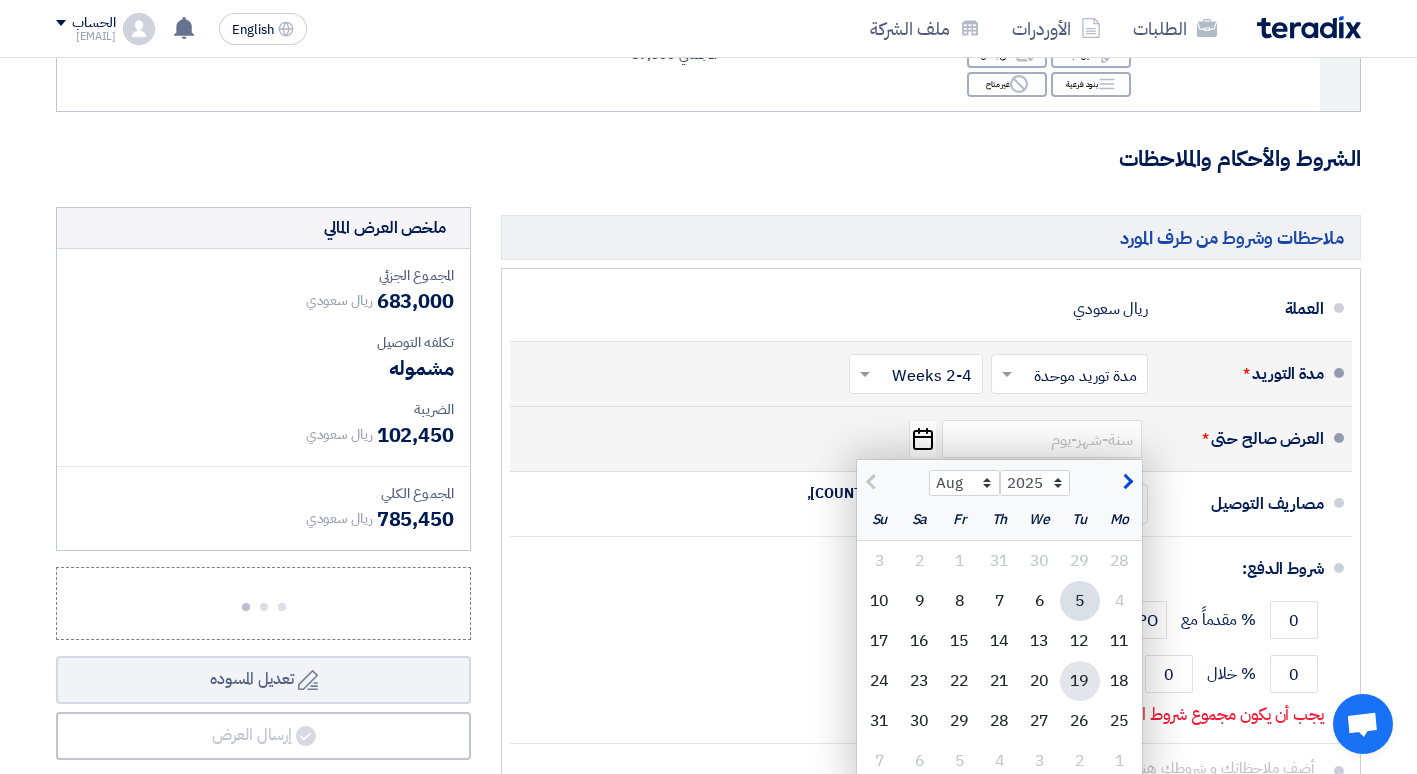 click on "19" 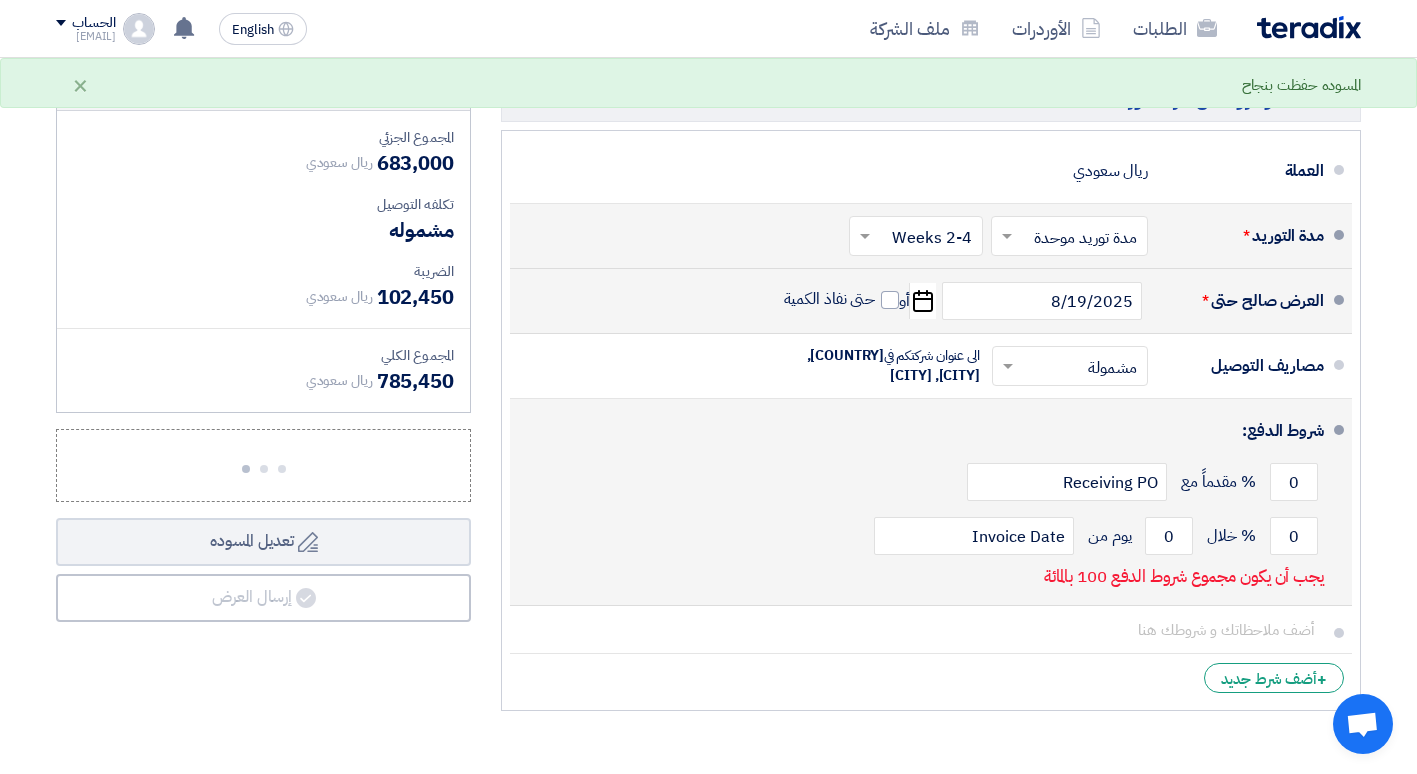 scroll, scrollTop: 1100, scrollLeft: 0, axis: vertical 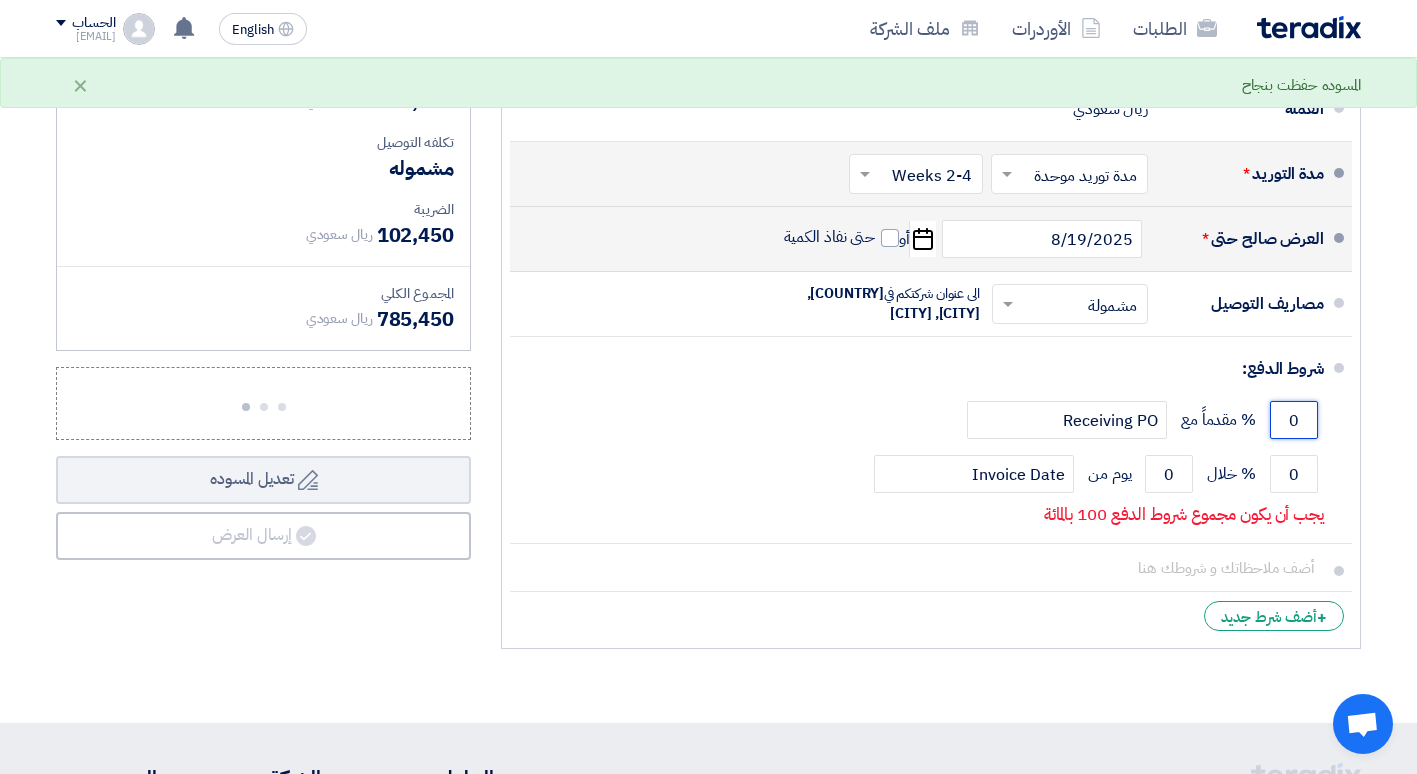 drag, startPoint x: 1284, startPoint y: 417, endPoint x: 1369, endPoint y: 417, distance: 85 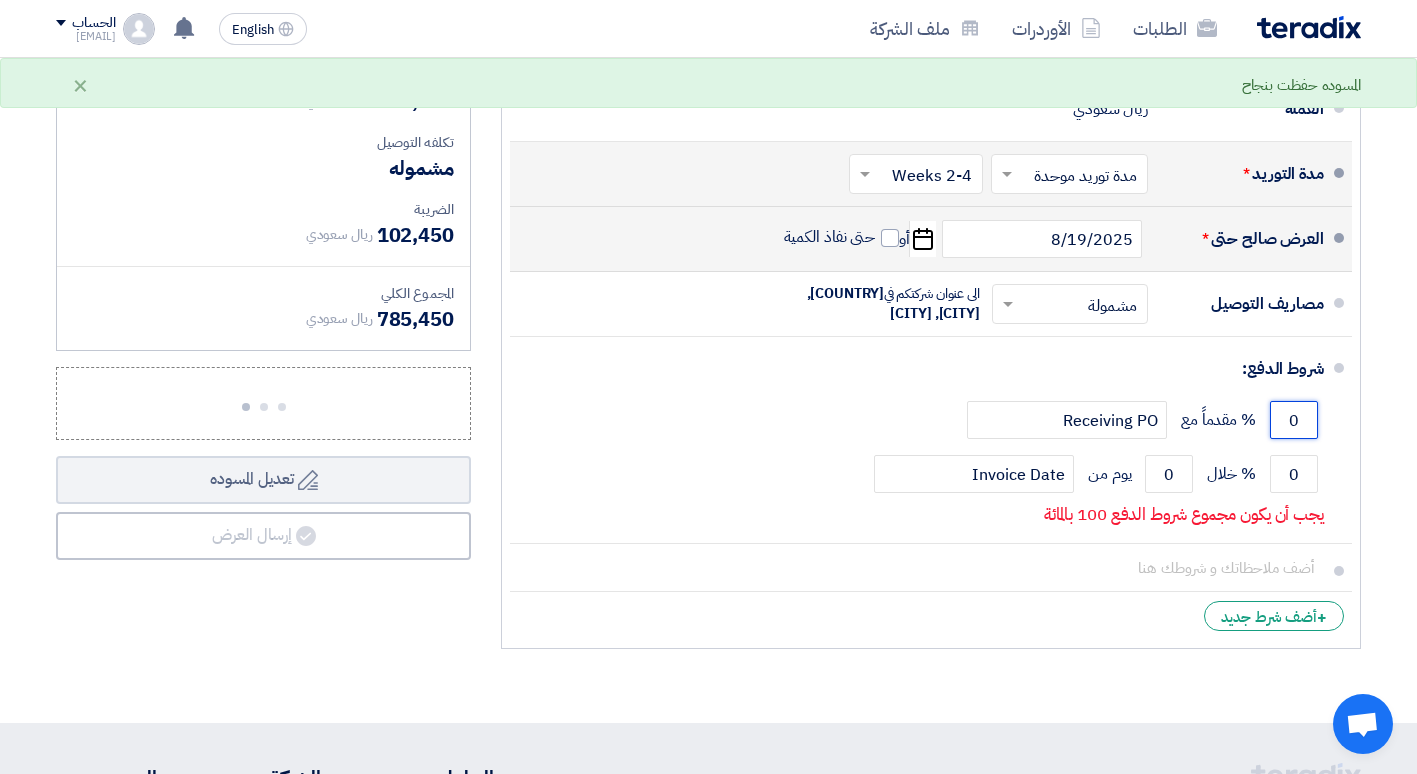 click on "ملاحظات وشروط من طرف المورد
العملة
ريال سعودي
مدة التوريد  *
اختر مدة التوريد
×" 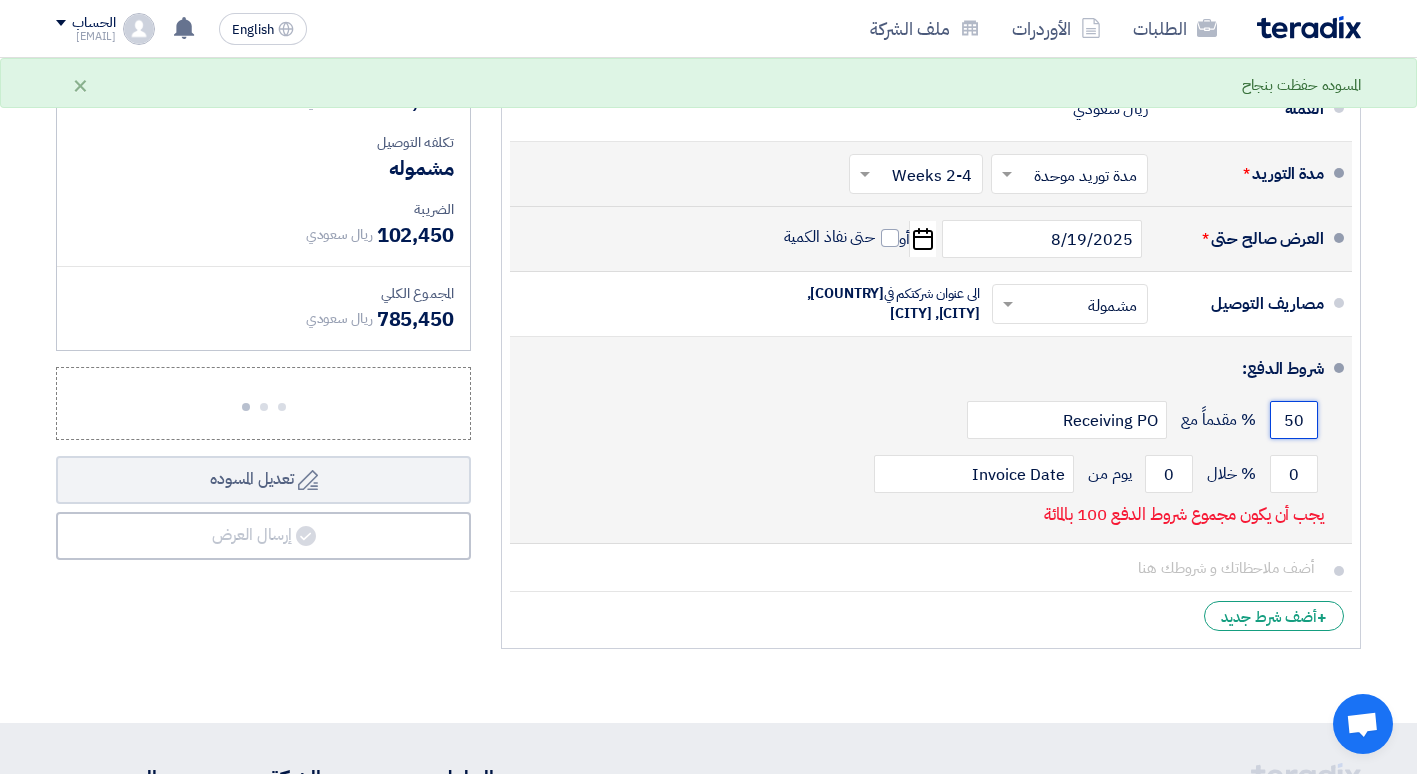 drag, startPoint x: 1283, startPoint y: 421, endPoint x: 1307, endPoint y: 421, distance: 24 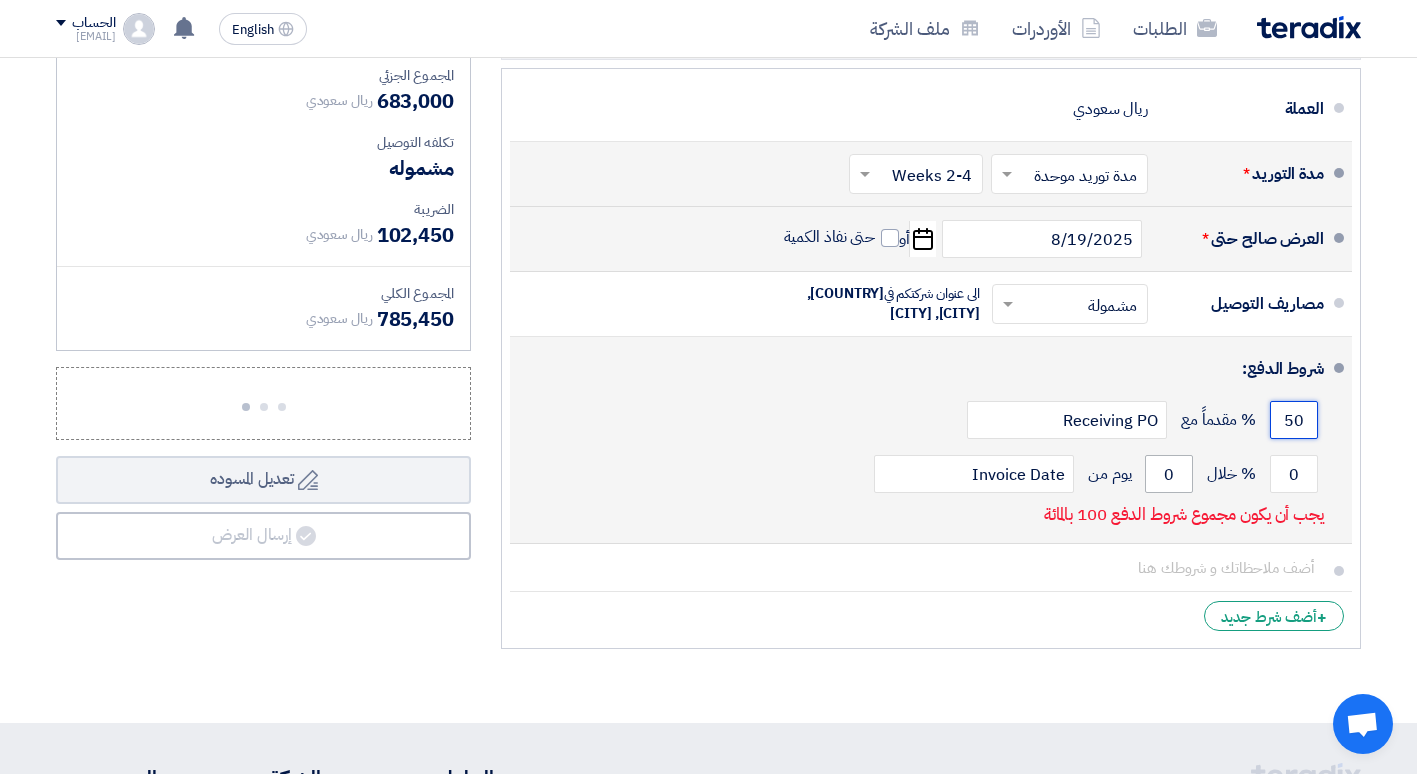 type on "50" 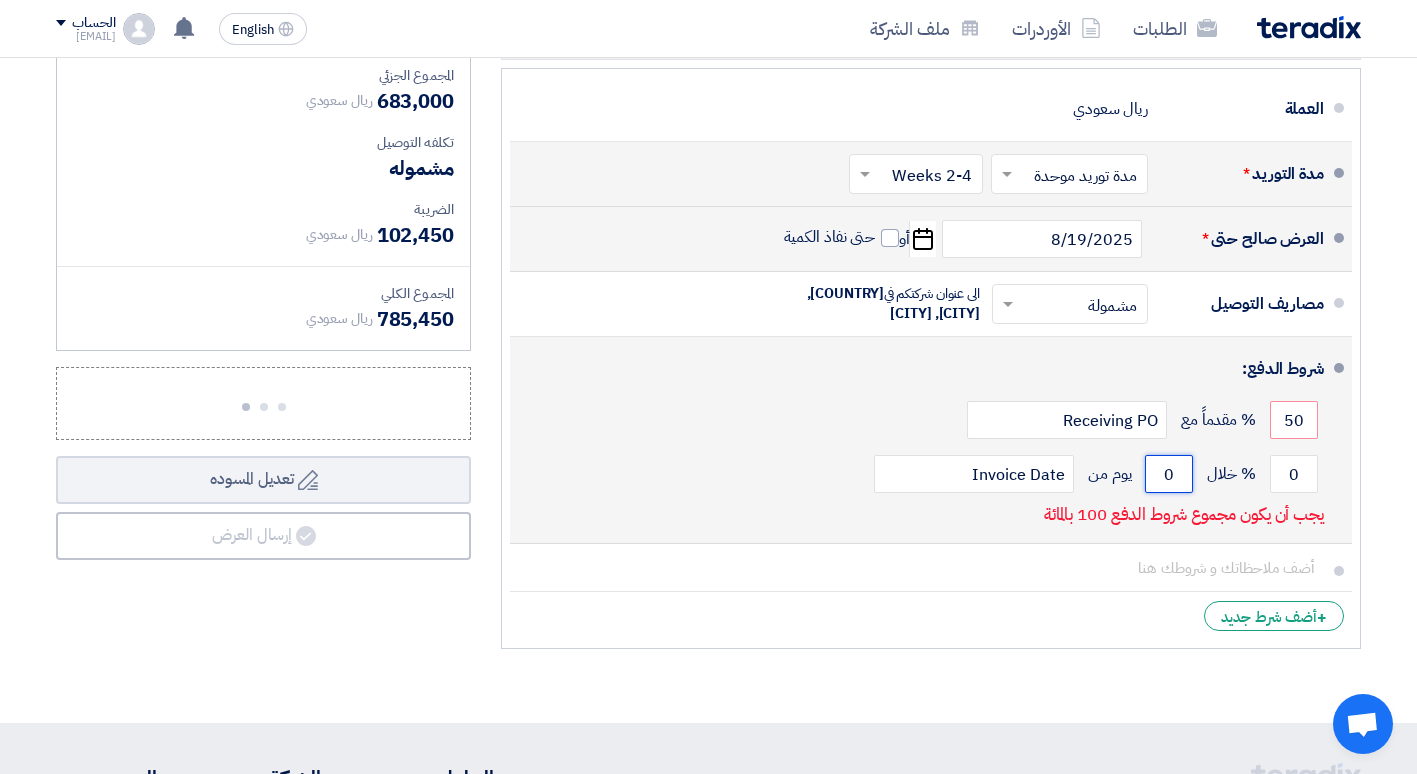 drag, startPoint x: 1163, startPoint y: 476, endPoint x: 1189, endPoint y: 476, distance: 26 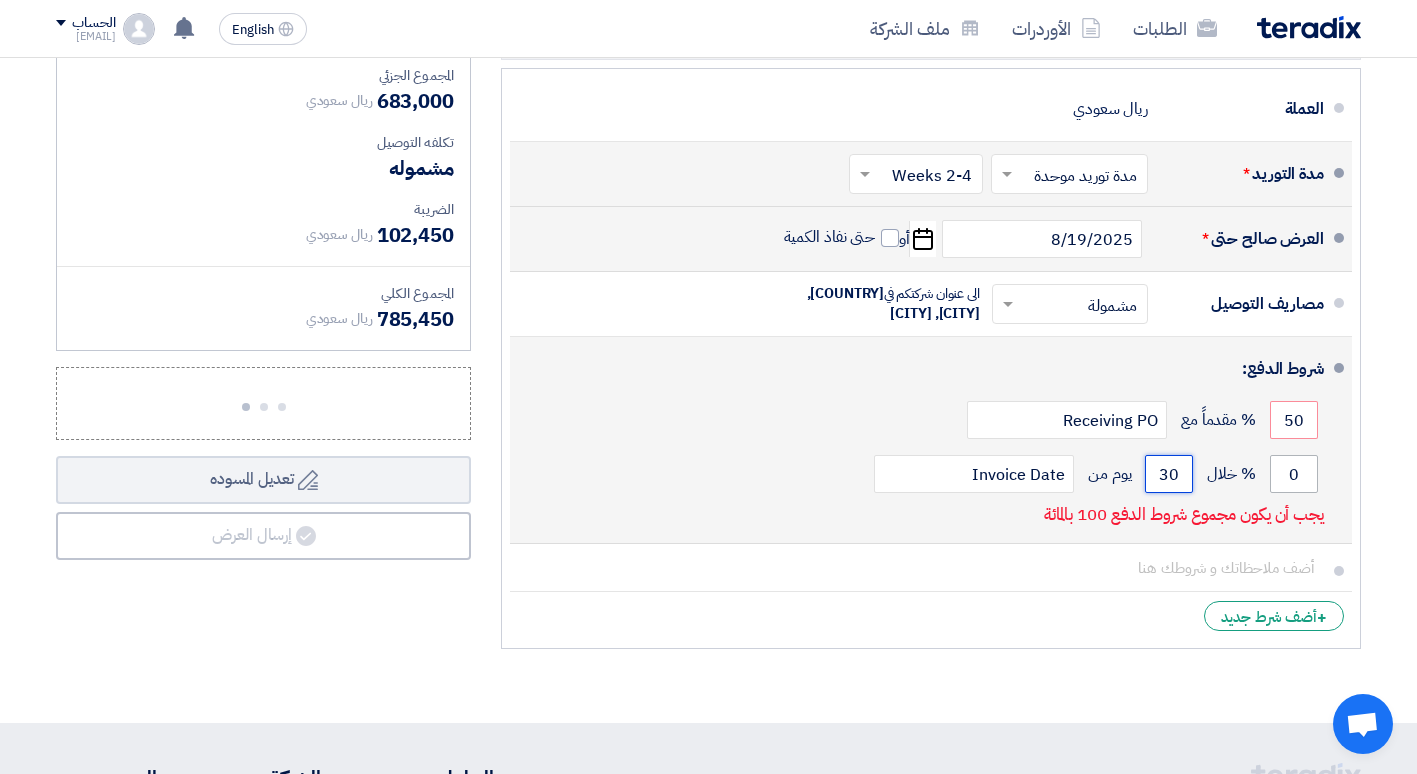 type on "30" 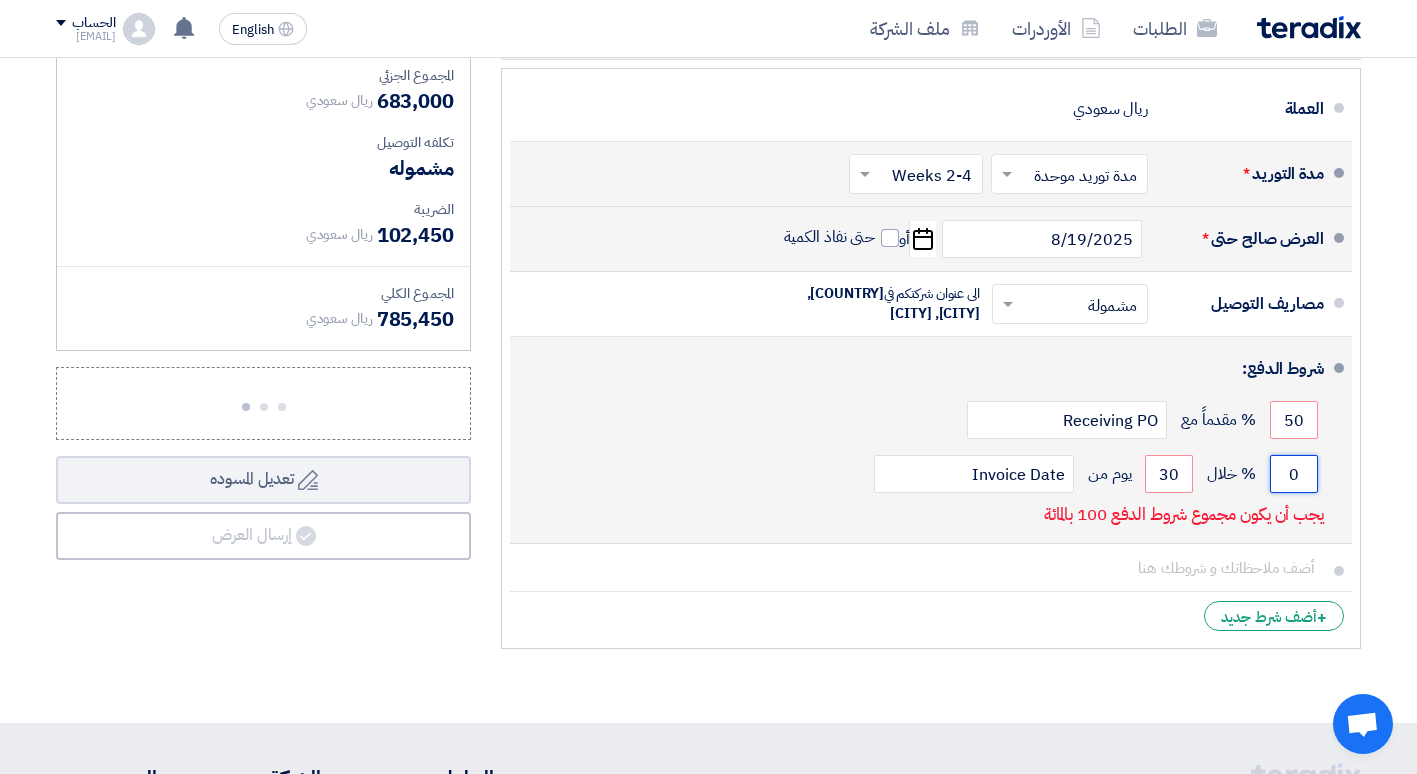 click on "0" 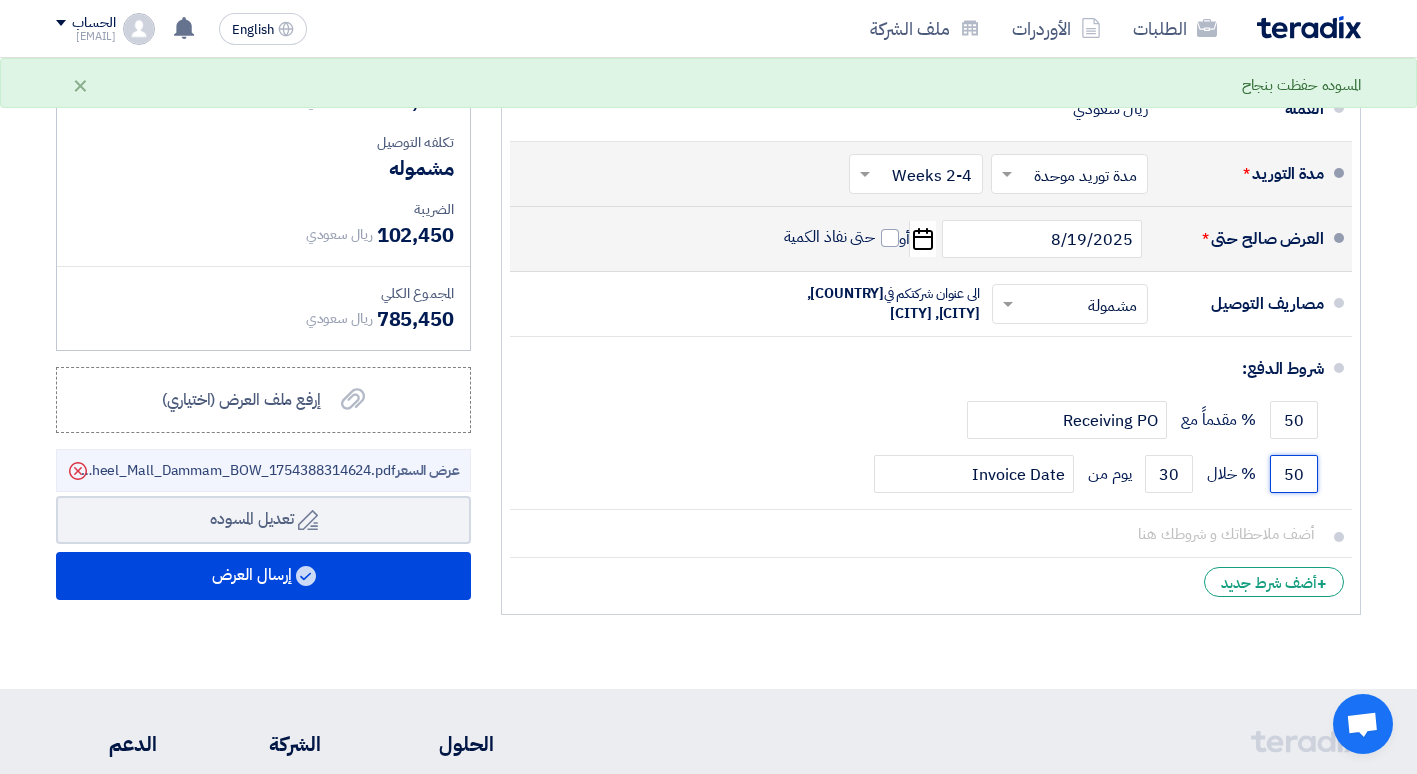 type on "50" 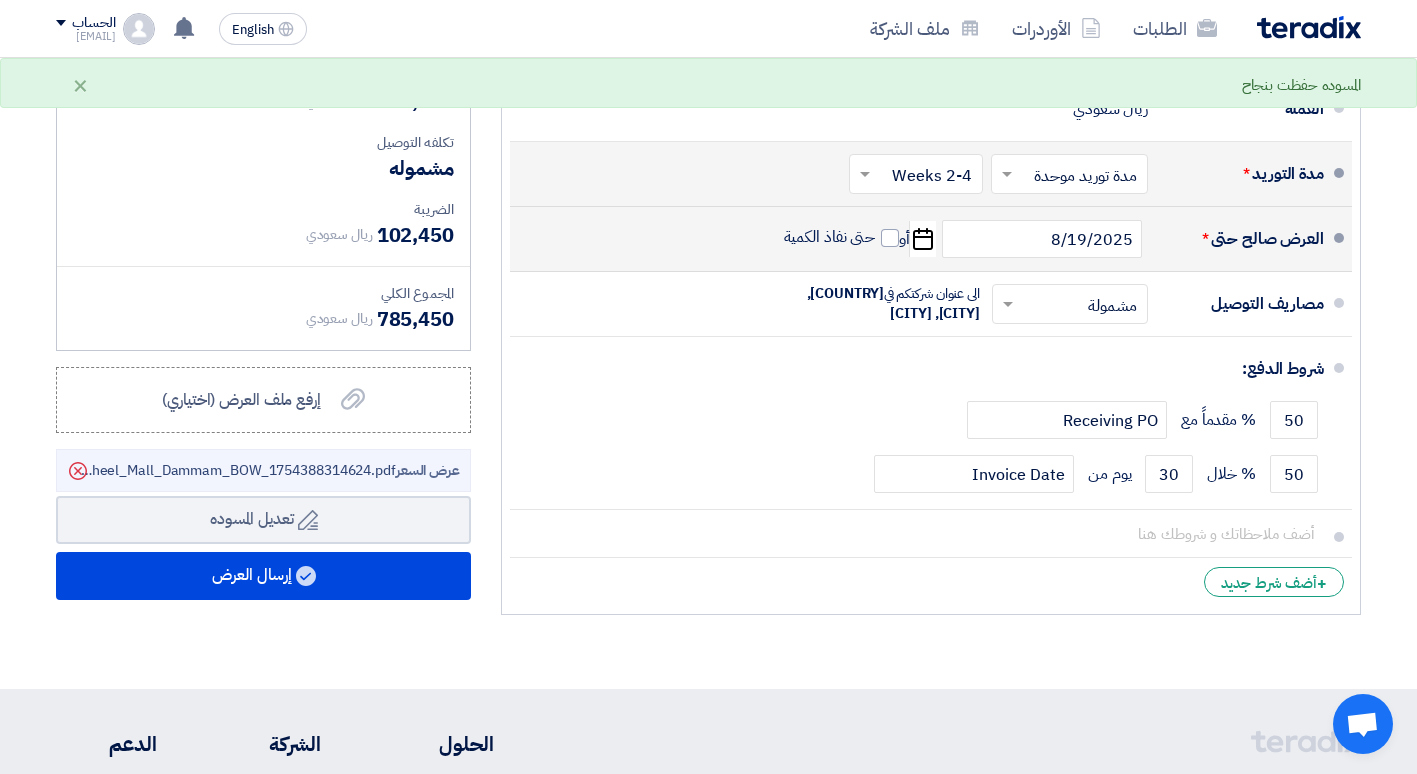 click on "تفاصيل الطلب
#
الكود/الموديل
البيان/الوصف
الكمية/العدد
سعر الوحدة (SAR)
الضرائب
+
'Select taxes...
15% -VAT" 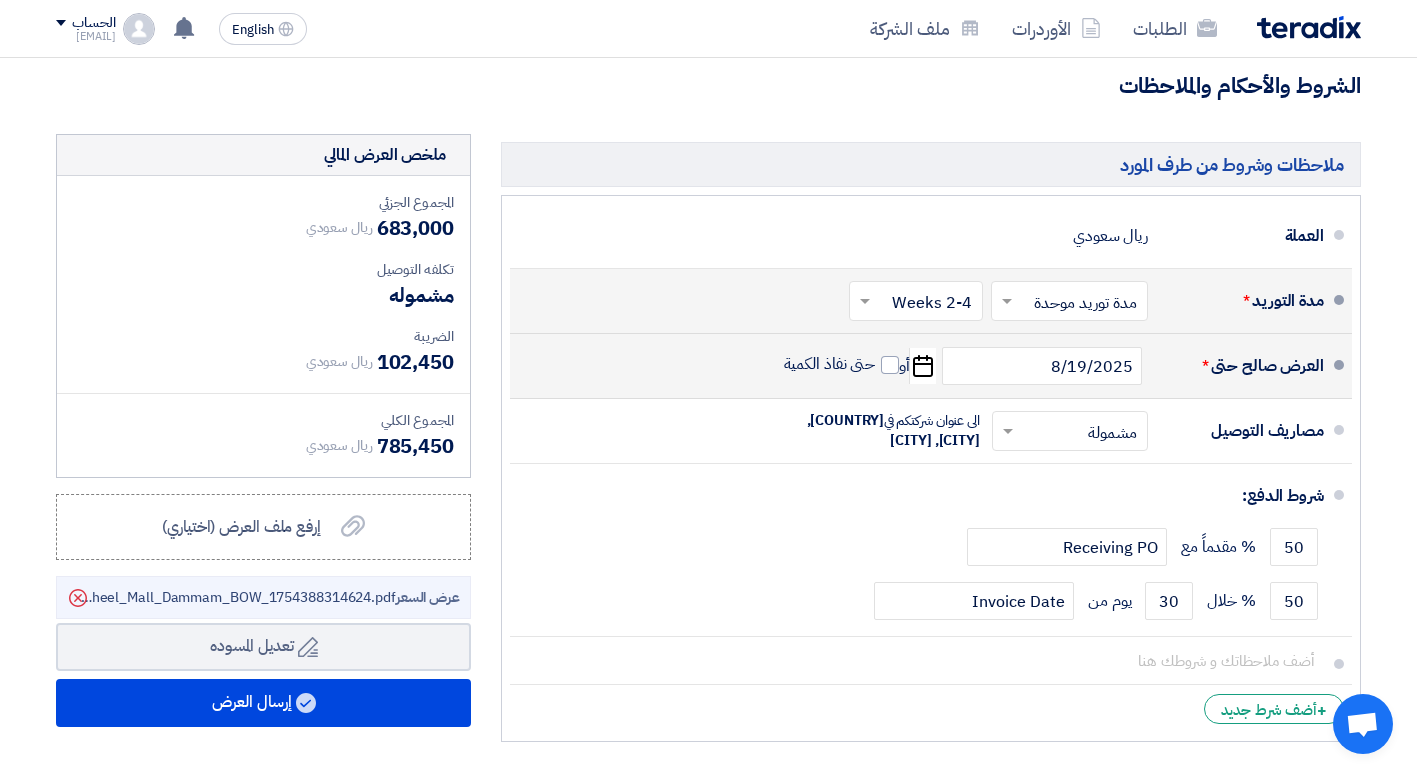 scroll, scrollTop: 1000, scrollLeft: 0, axis: vertical 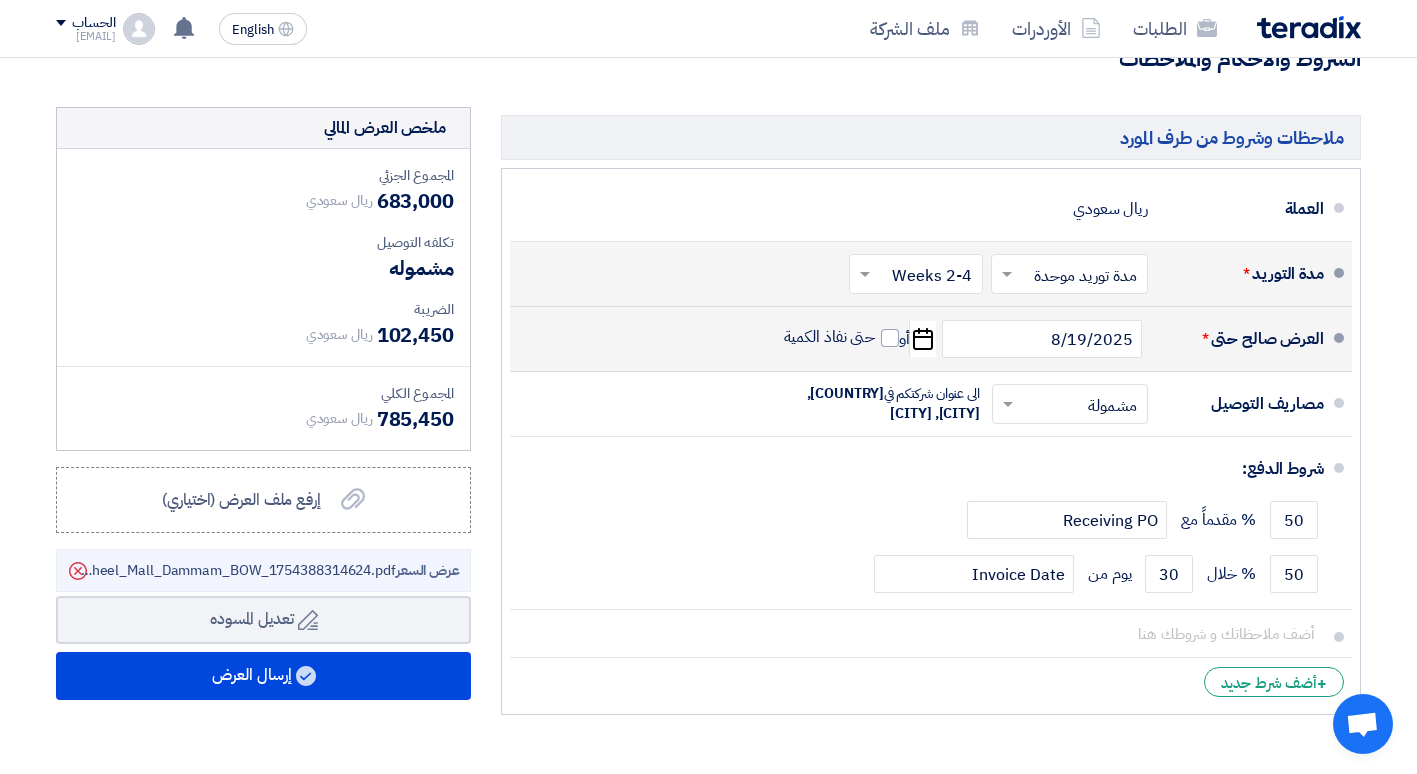 click on "اختر مدة التوريد
×
مدة توريد موحدة
×" 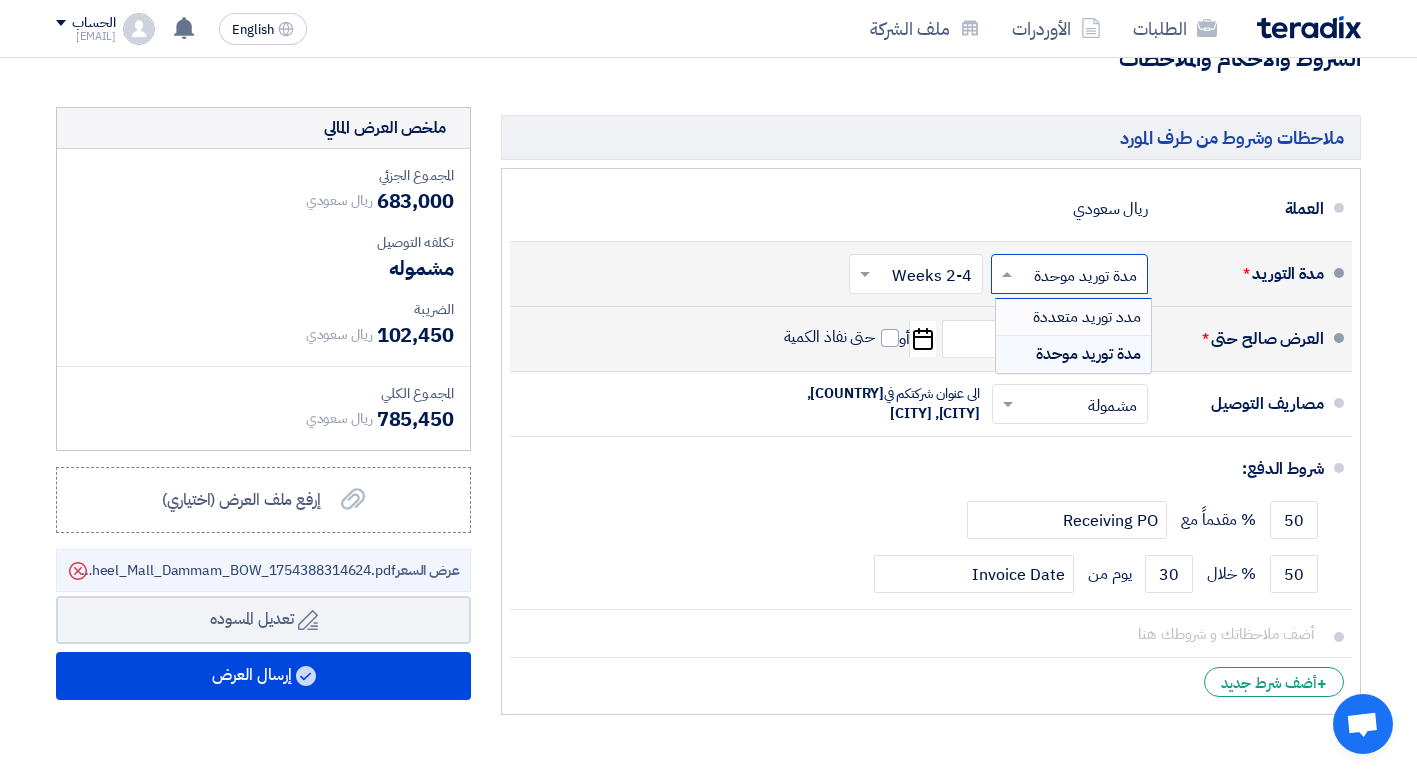 click on "مدد توريد متعددة" at bounding box center [1073, 317] 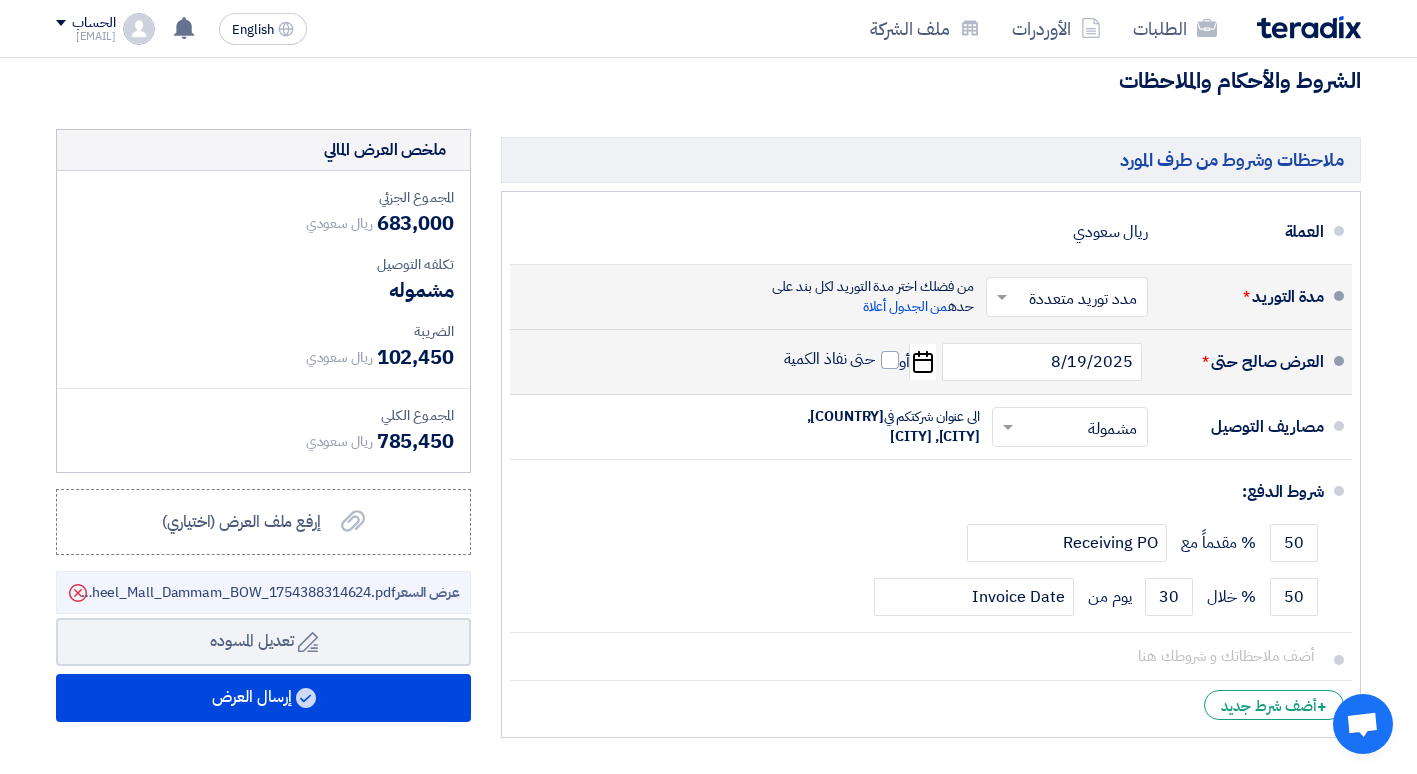 scroll, scrollTop: 1022, scrollLeft: 0, axis: vertical 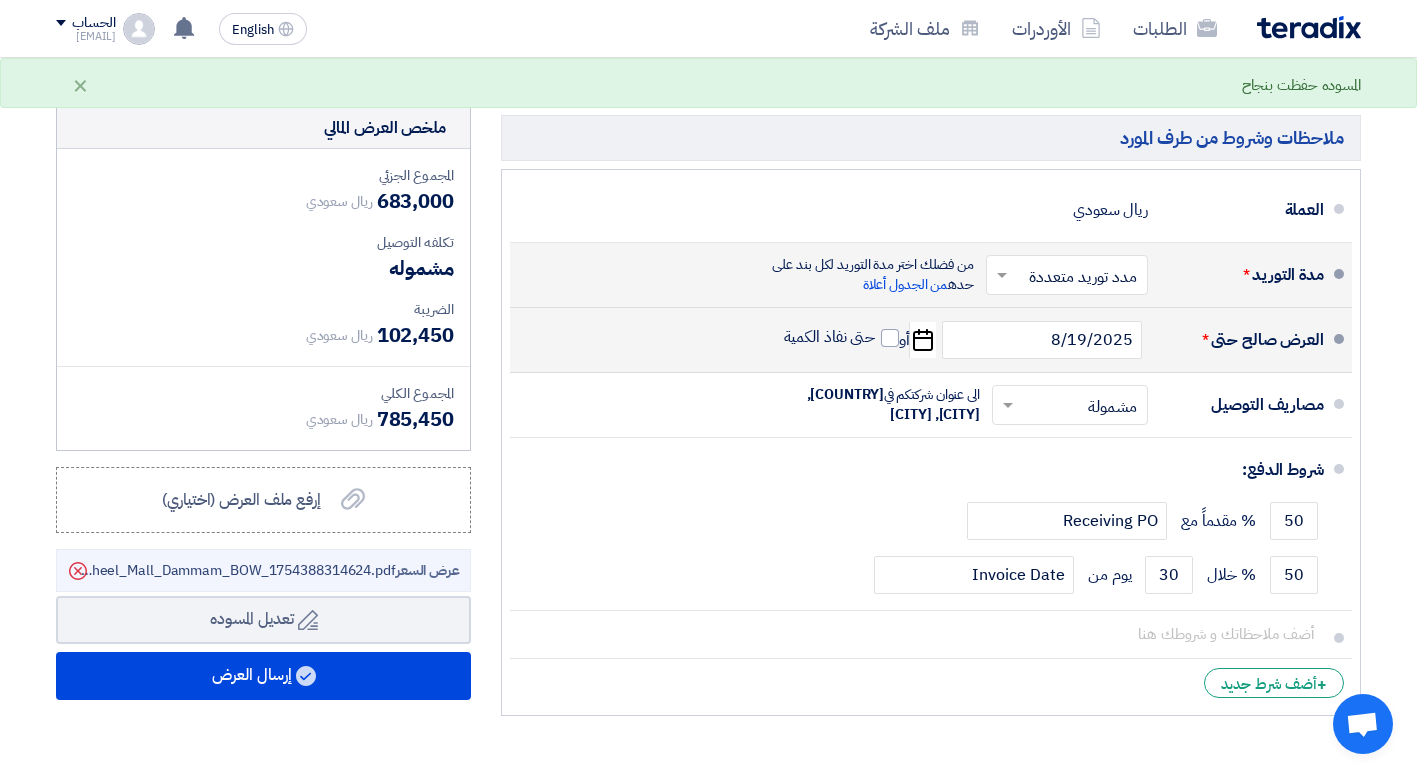 click 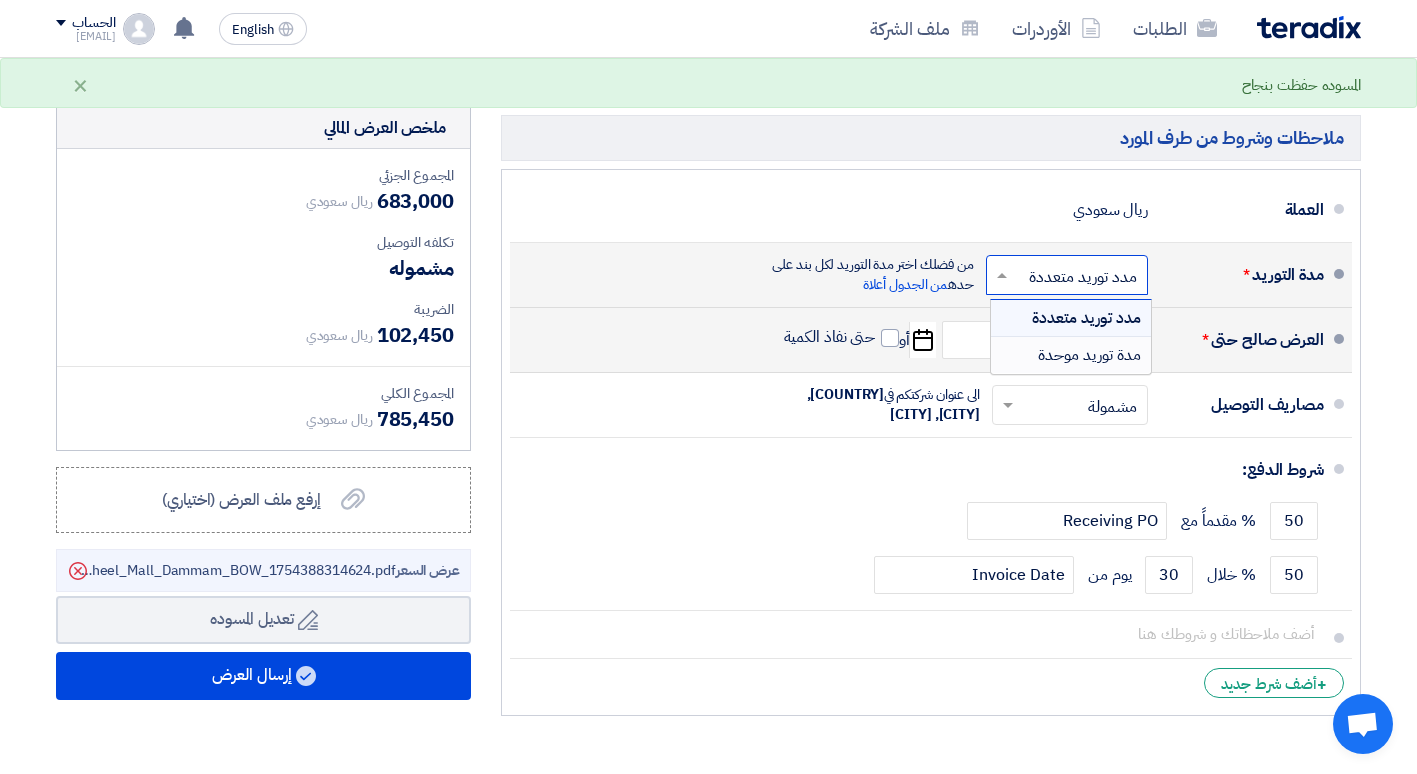 click on "مدة توريد موحدة" at bounding box center (1089, 355) 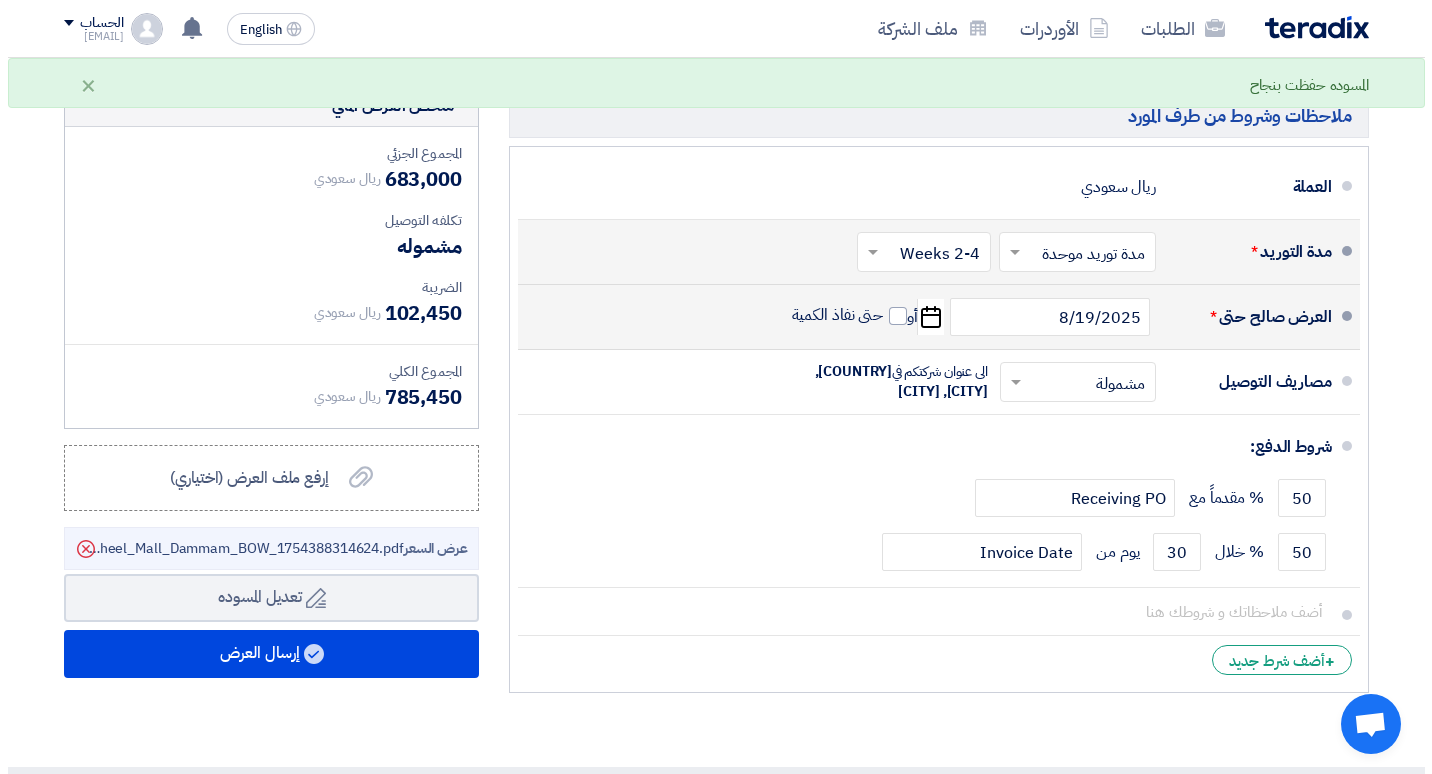 scroll, scrollTop: 1000, scrollLeft: 0, axis: vertical 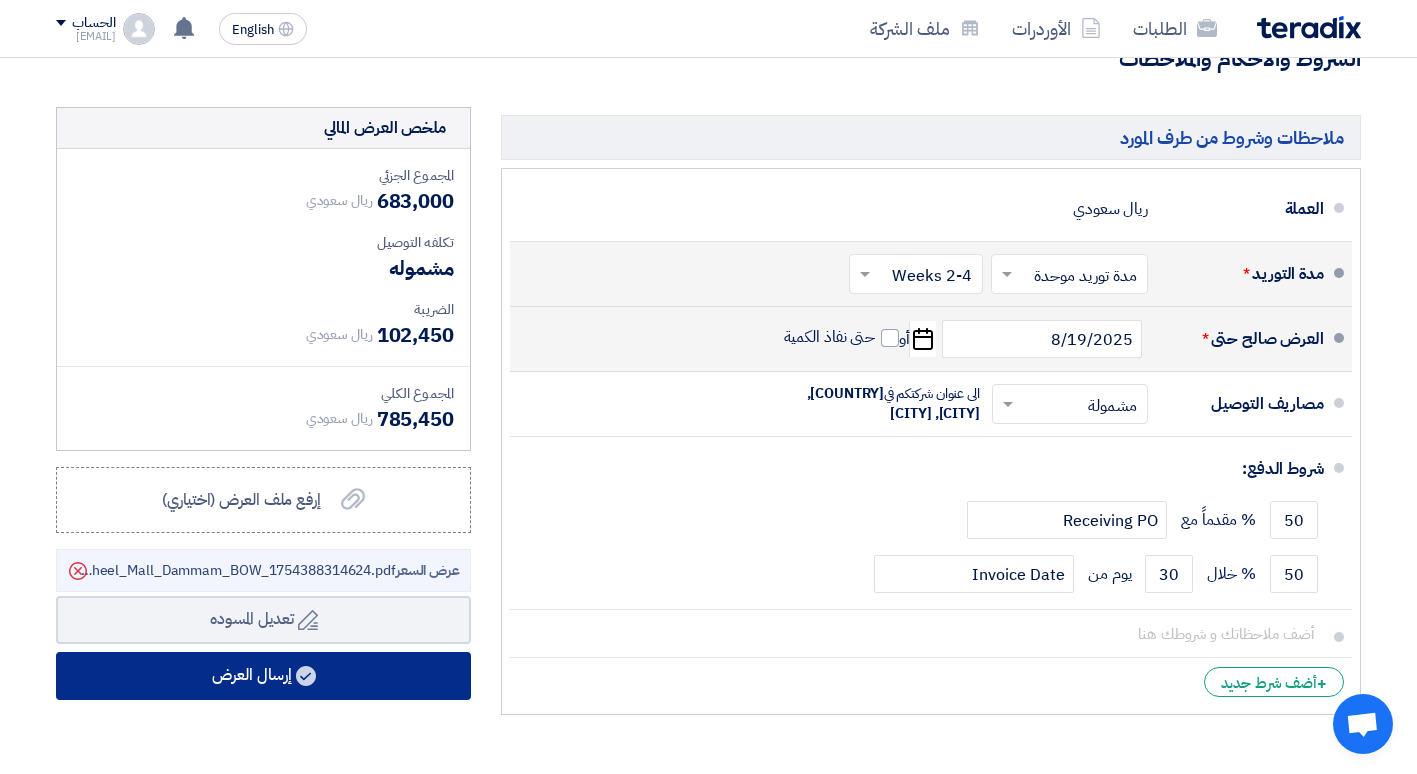 click on "إرسال العرض" 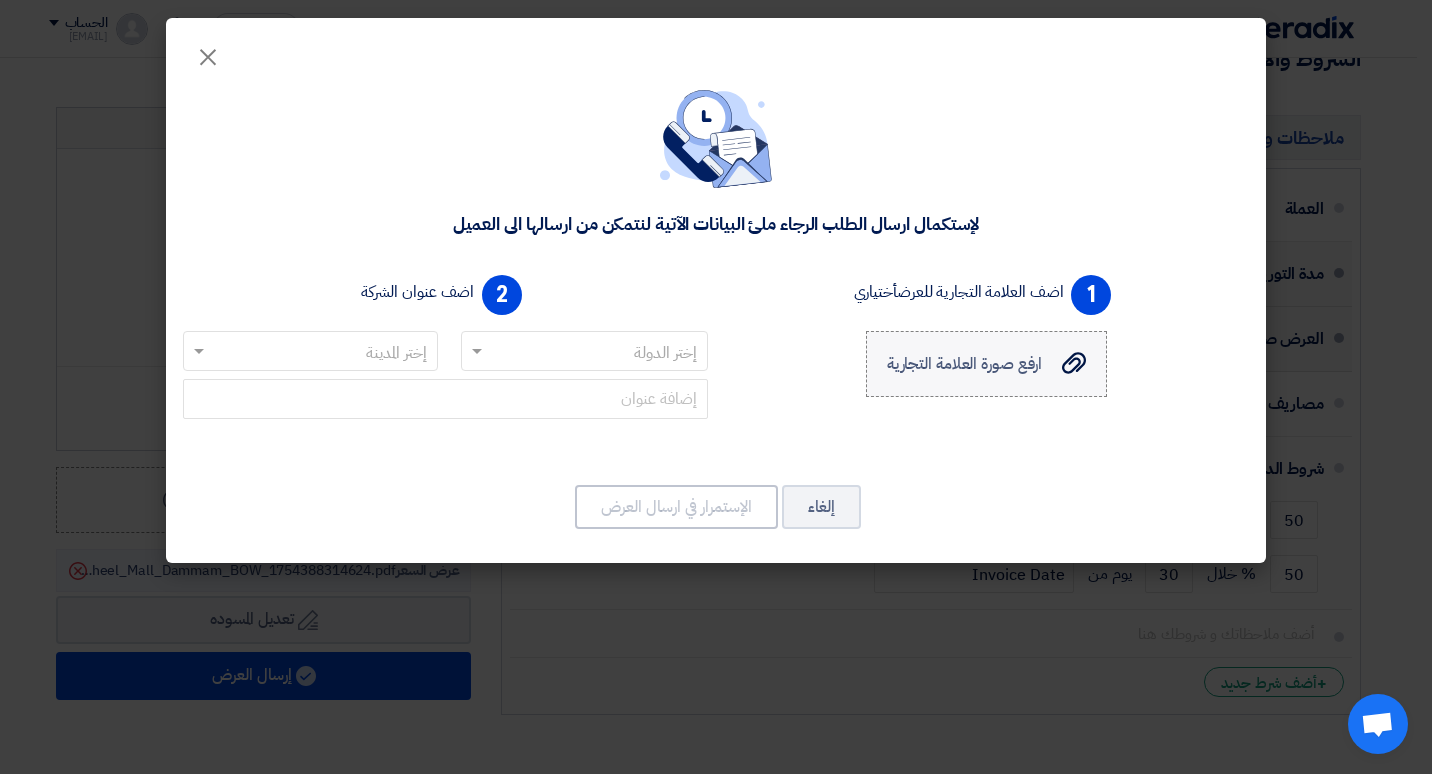 click on "ارفع صورة العلامة التجارية" 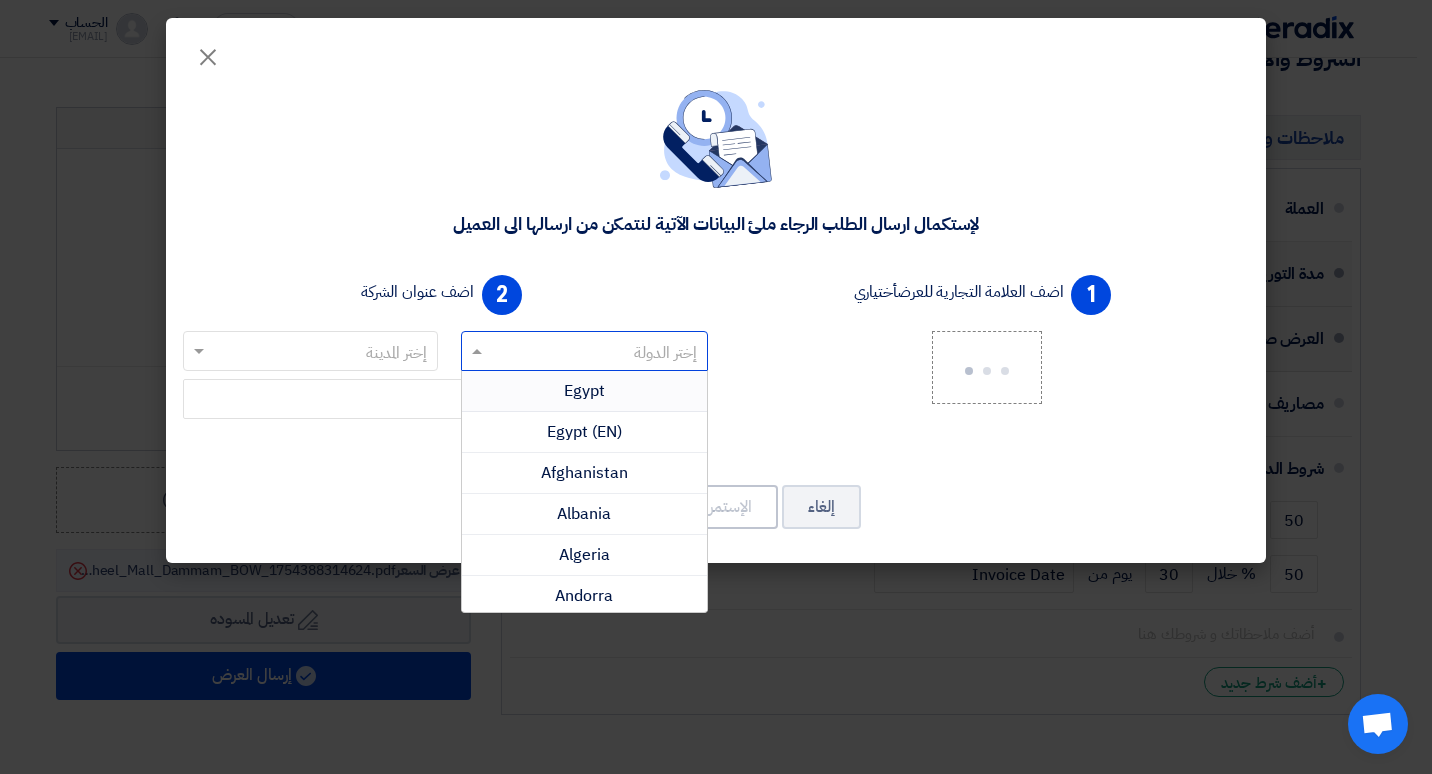 click 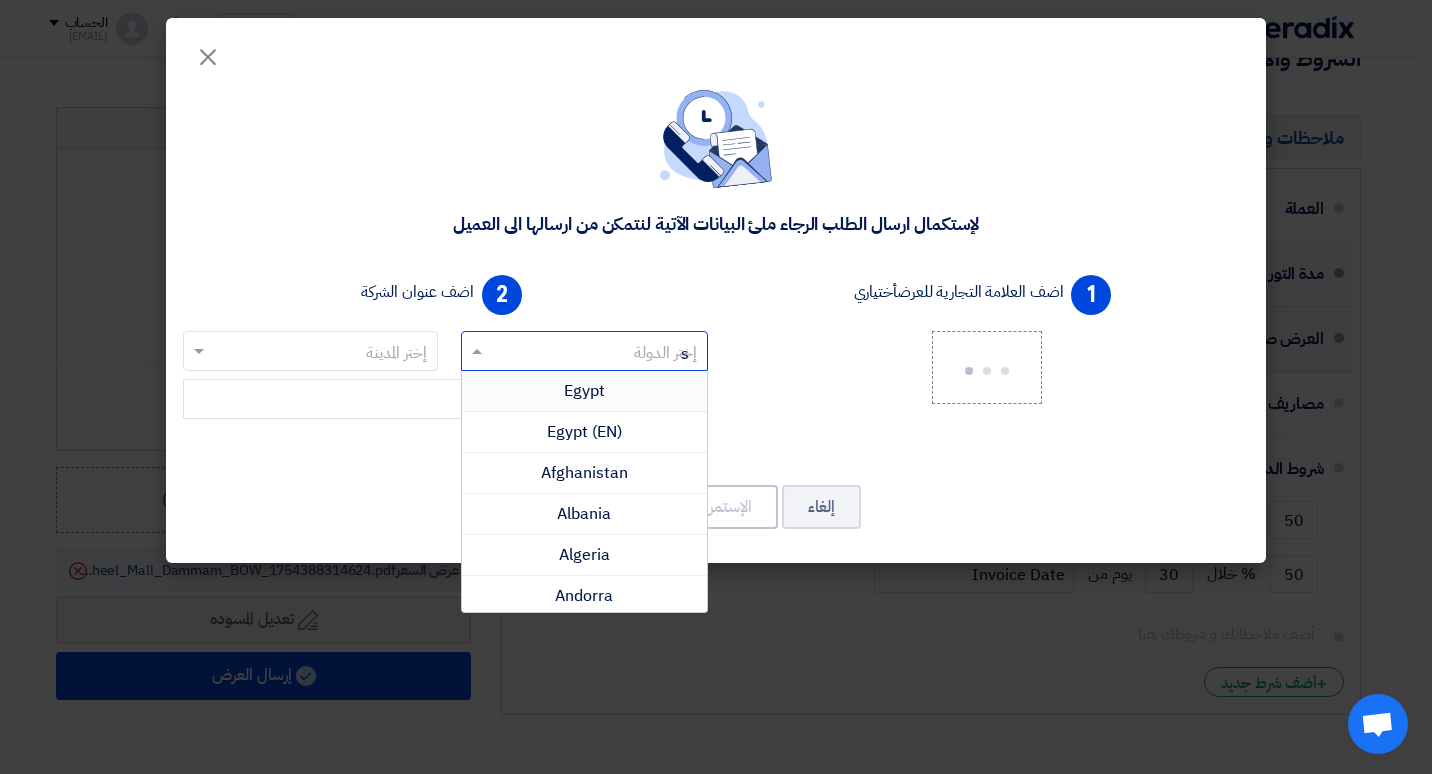 type on "sa" 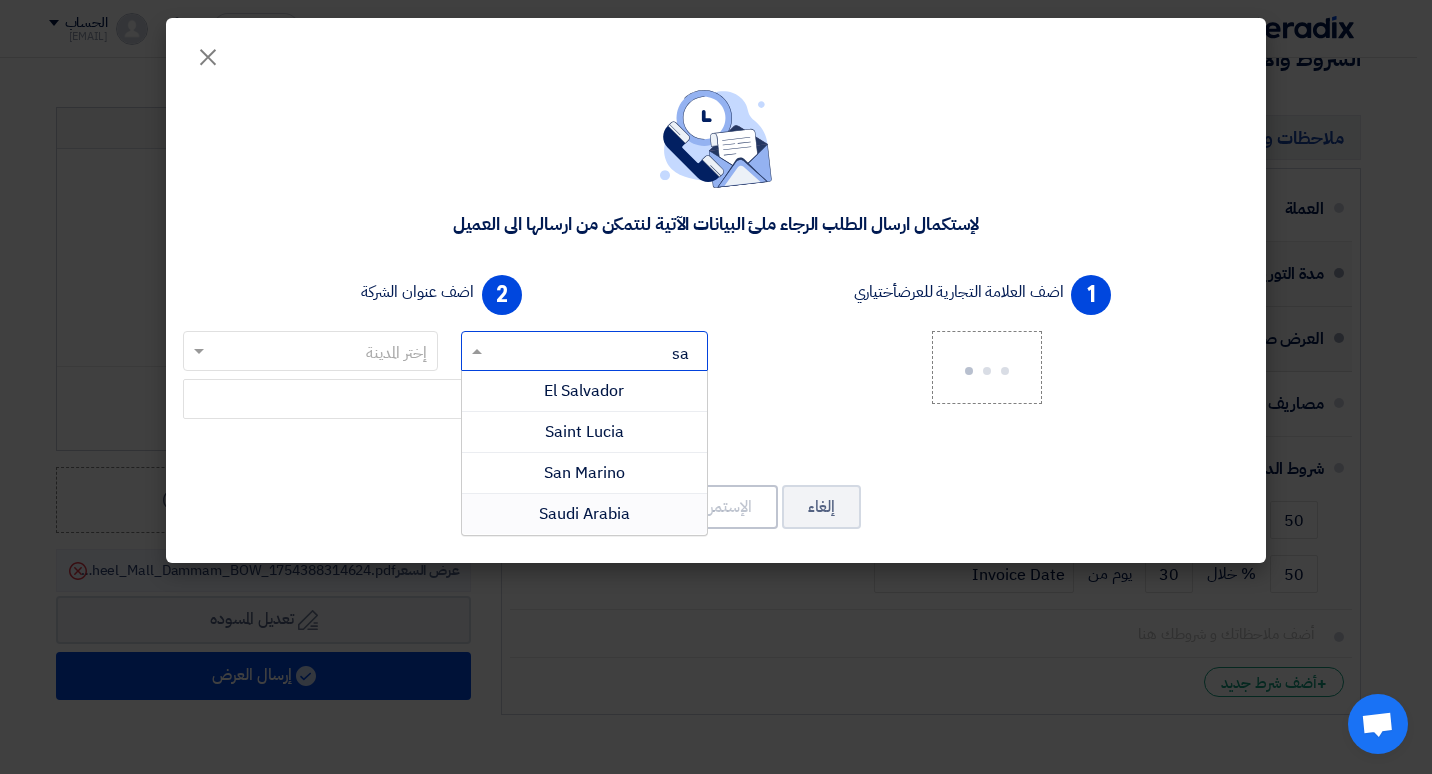 click on "Saudi Arabia" at bounding box center [584, 514] 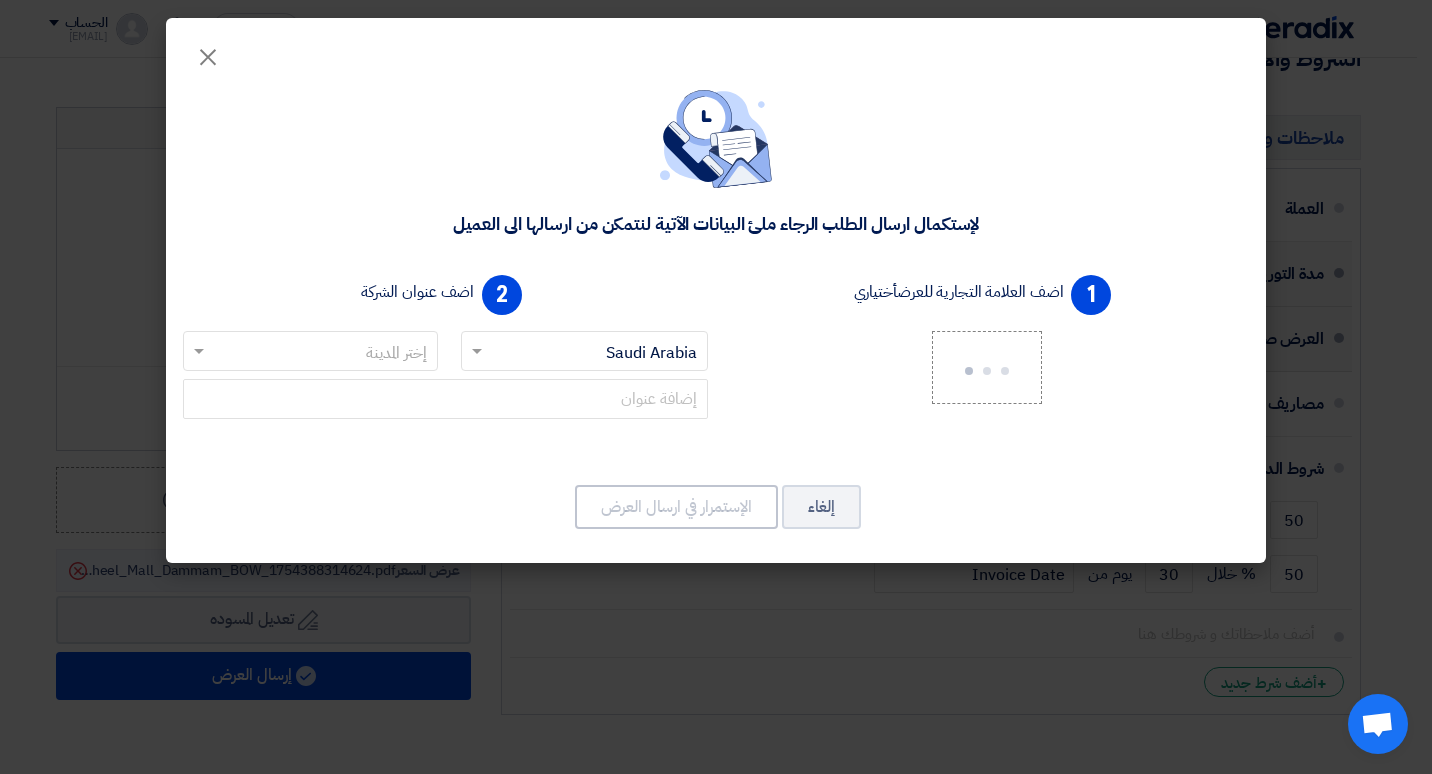 click 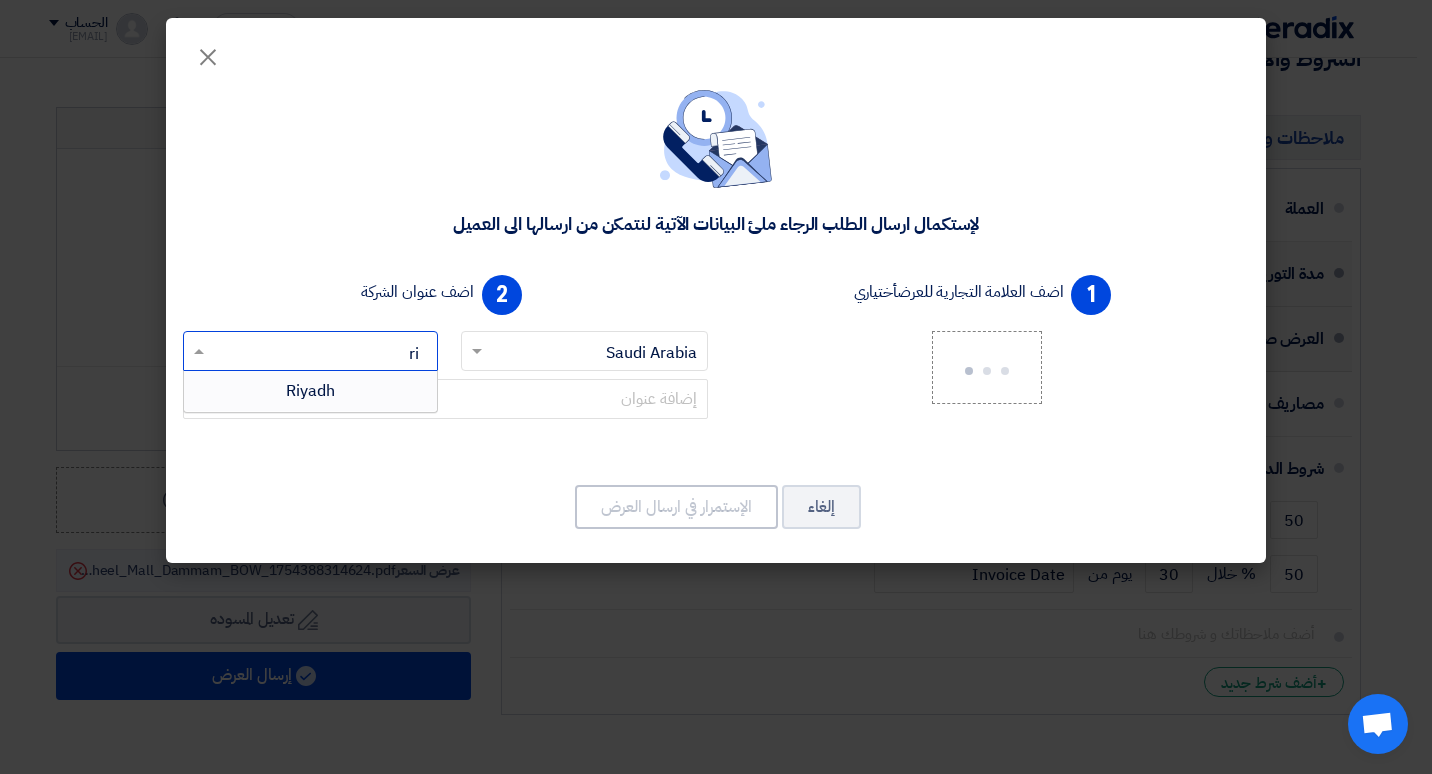type on "[CITY]" 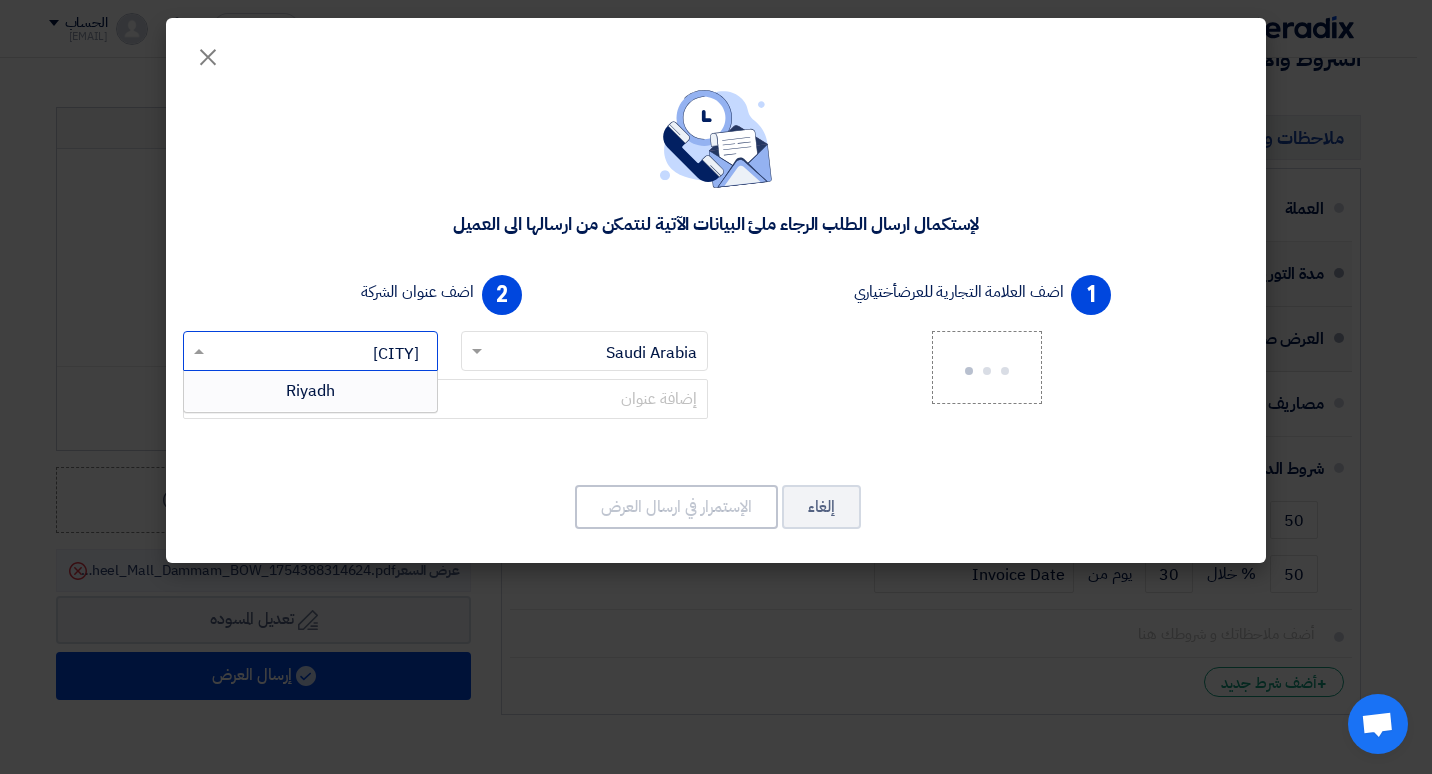 click on "Riyadh" at bounding box center [310, 391] 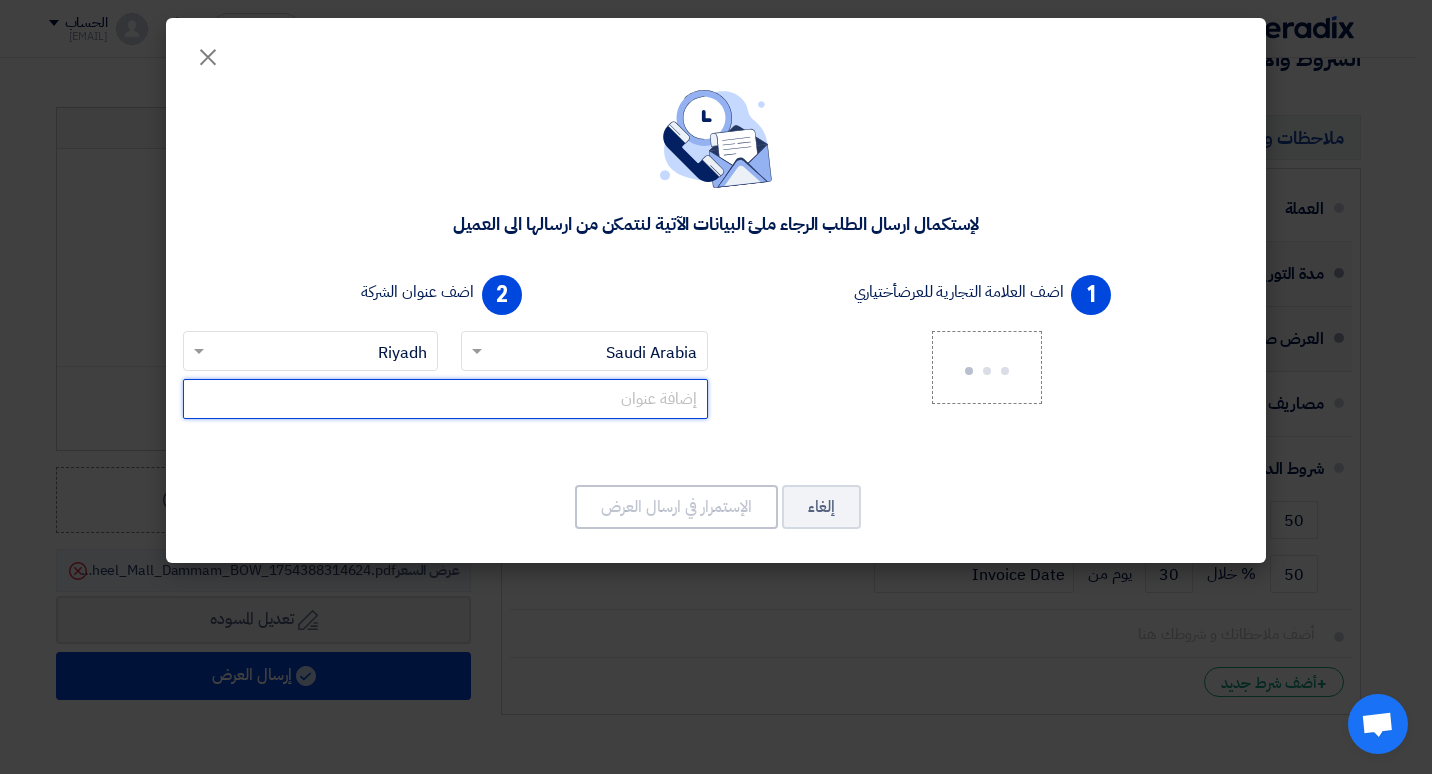 click 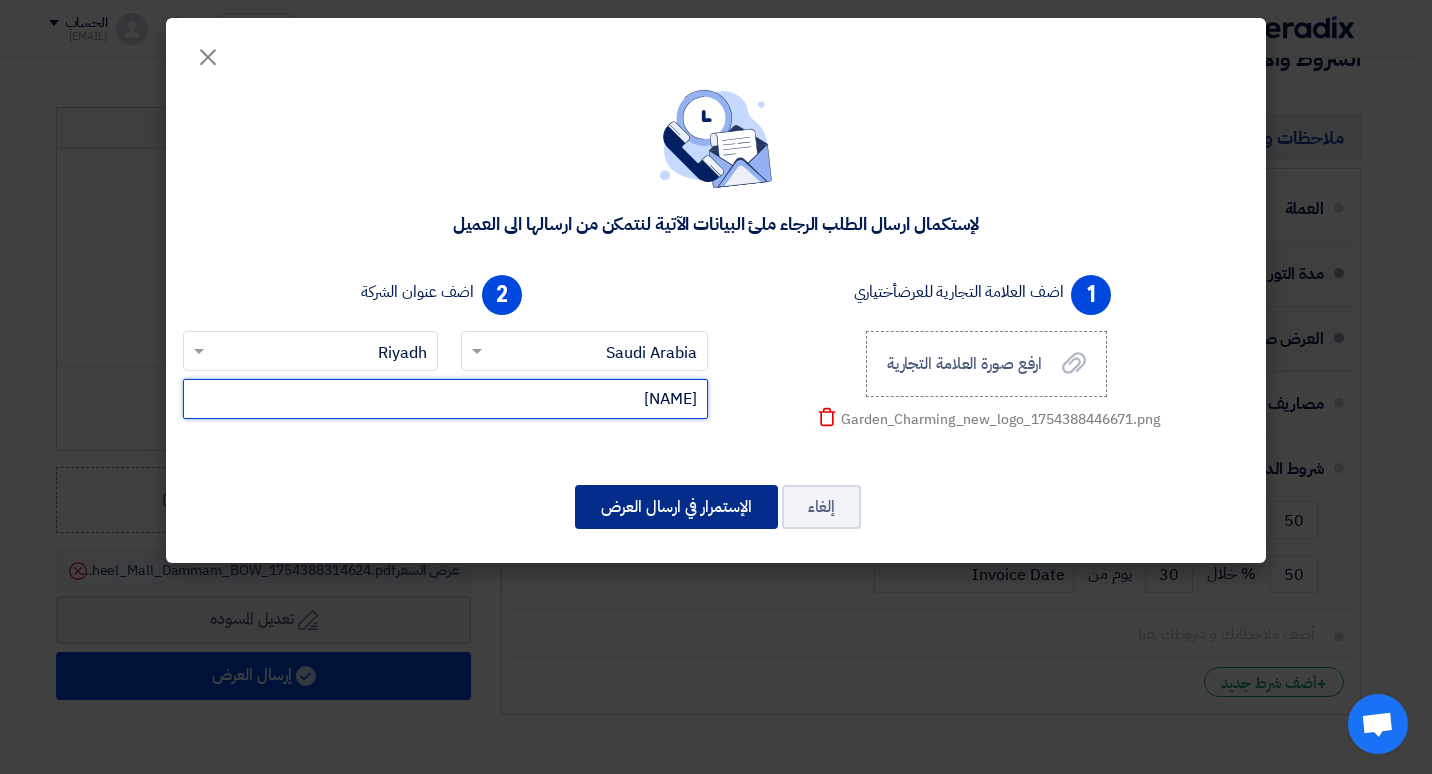 type on "[NAME]" 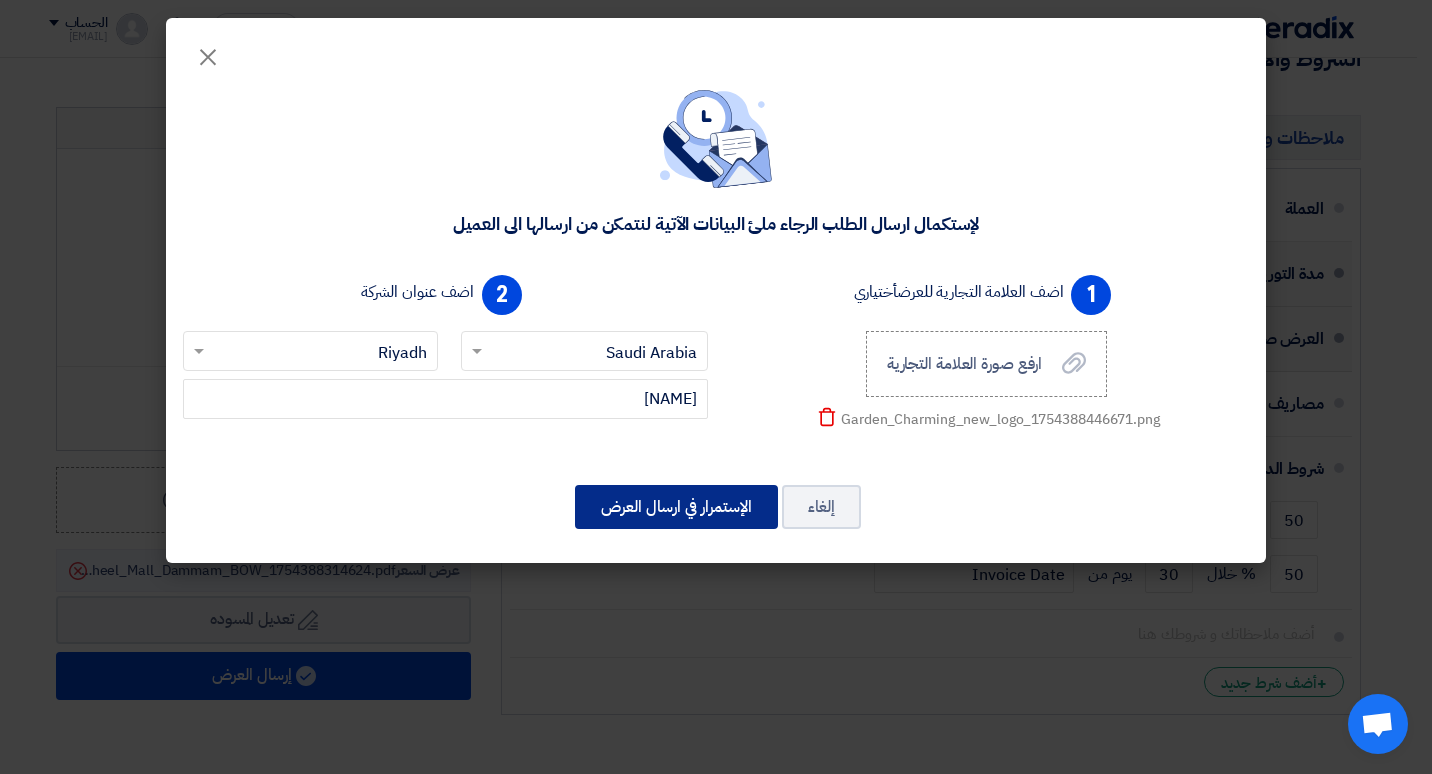 click on "الإستمرار في ارسال العرض" 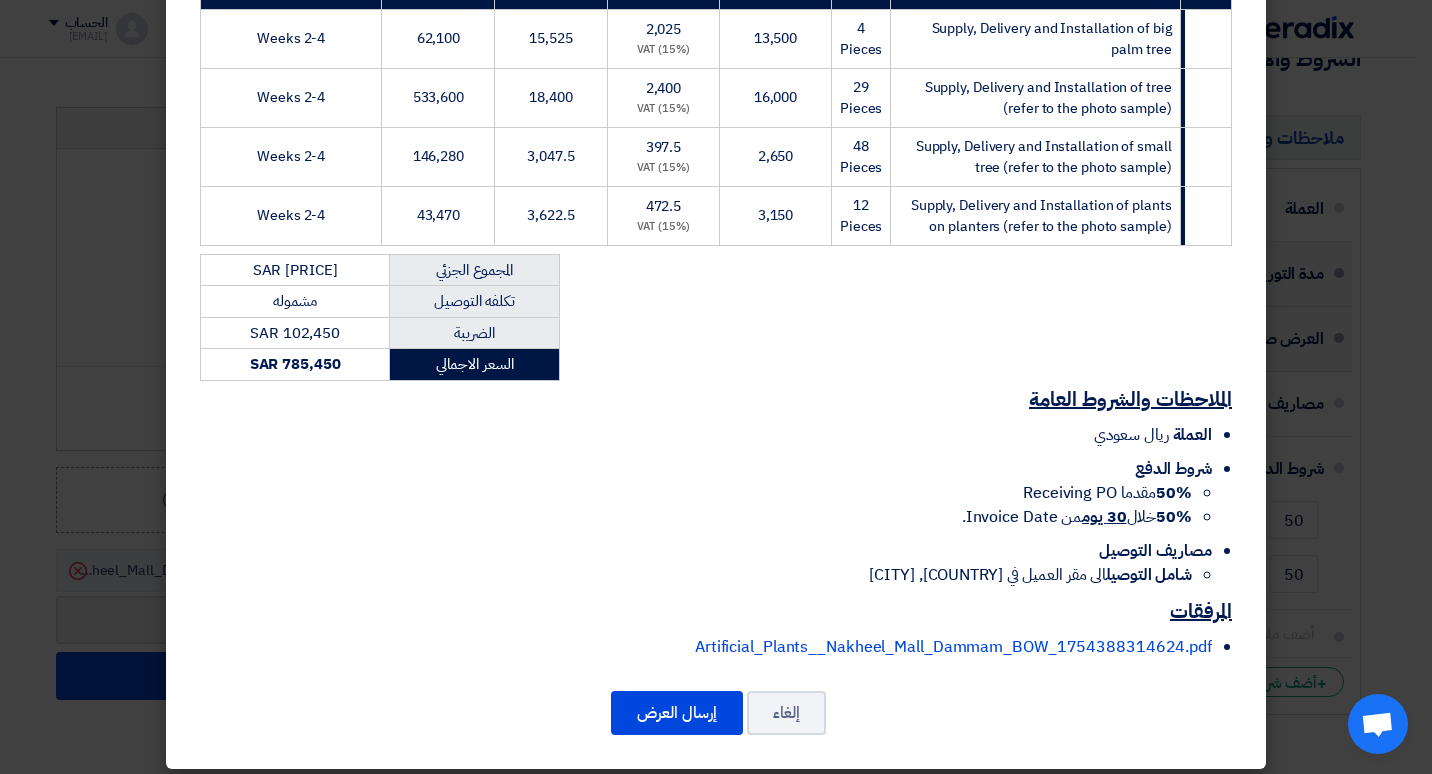 scroll, scrollTop: 428, scrollLeft: 0, axis: vertical 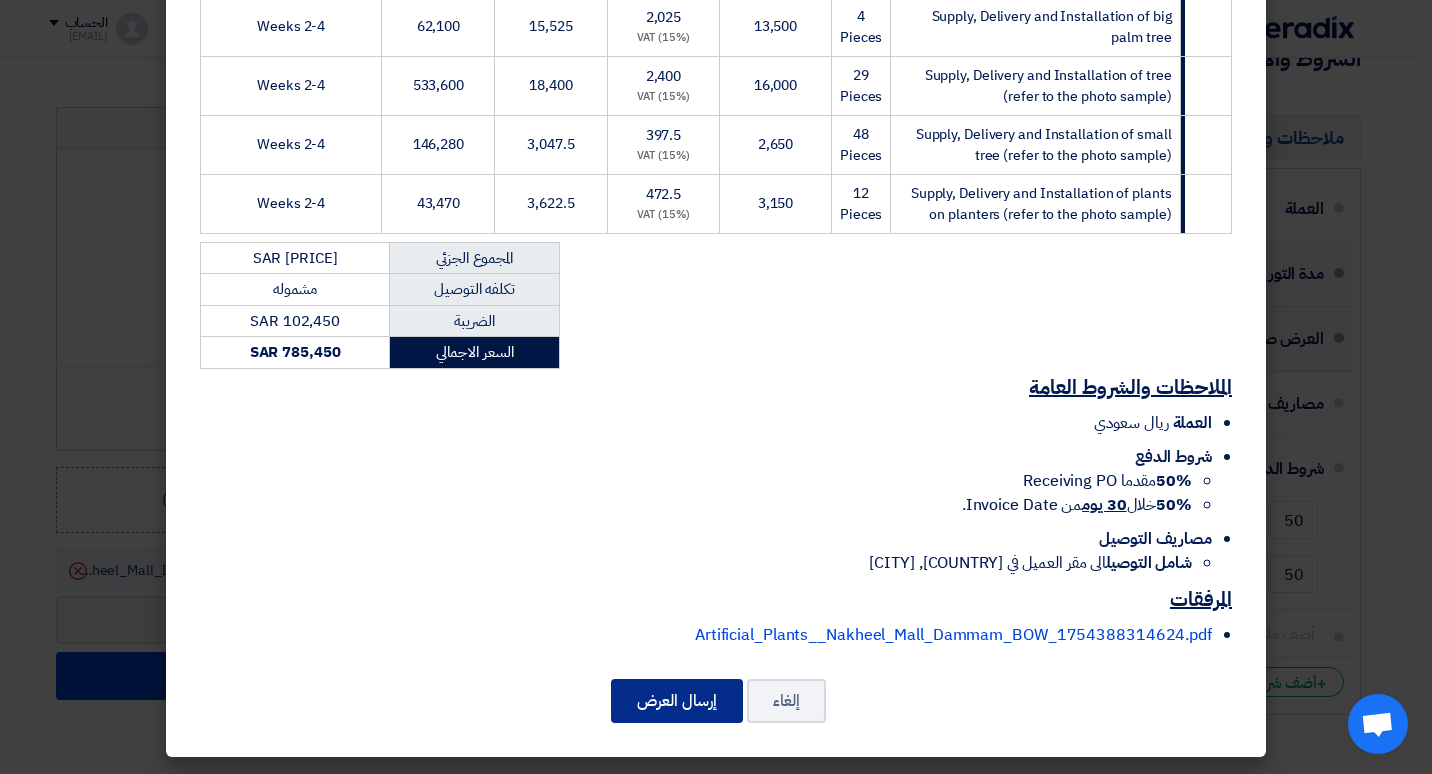 drag, startPoint x: 674, startPoint y: 694, endPoint x: 675, endPoint y: 683, distance: 11.045361 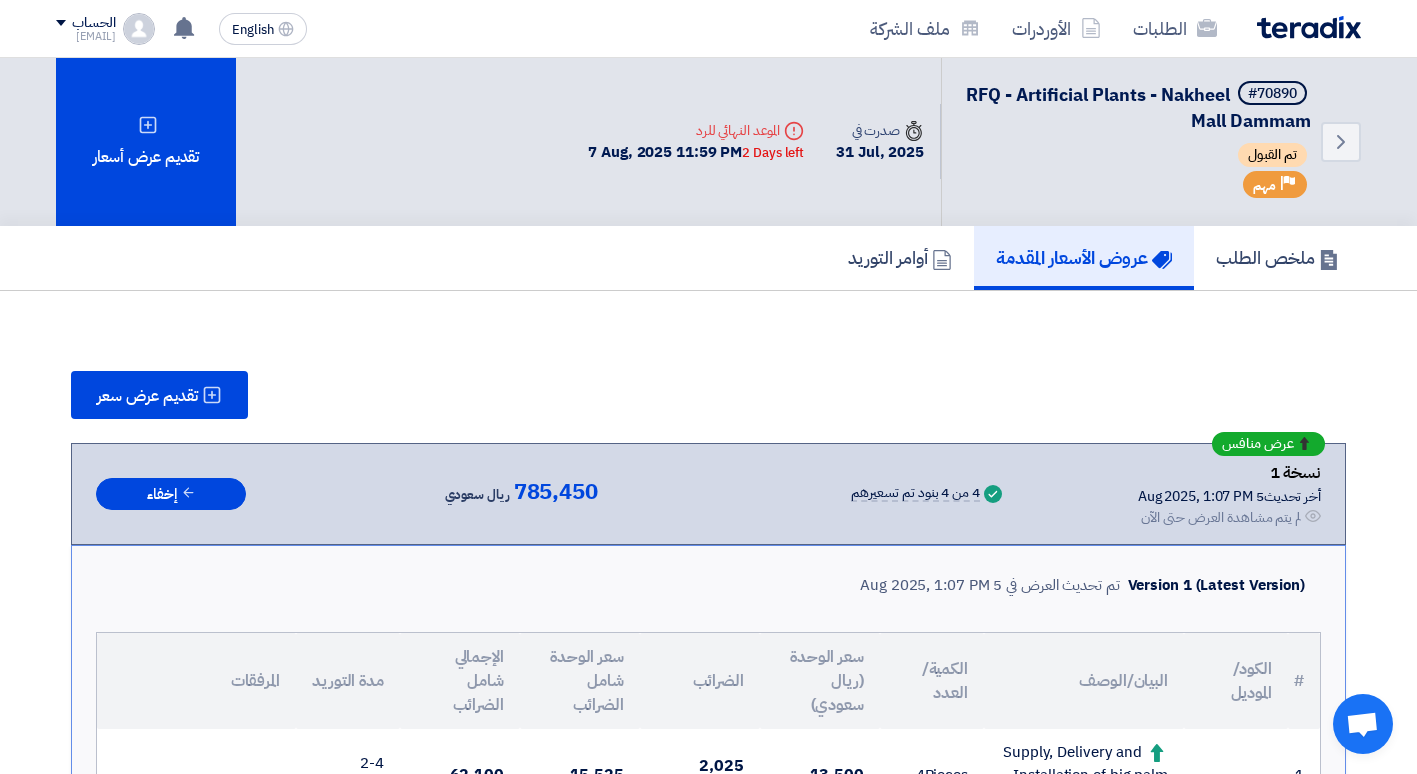 scroll, scrollTop: 0, scrollLeft: 0, axis: both 